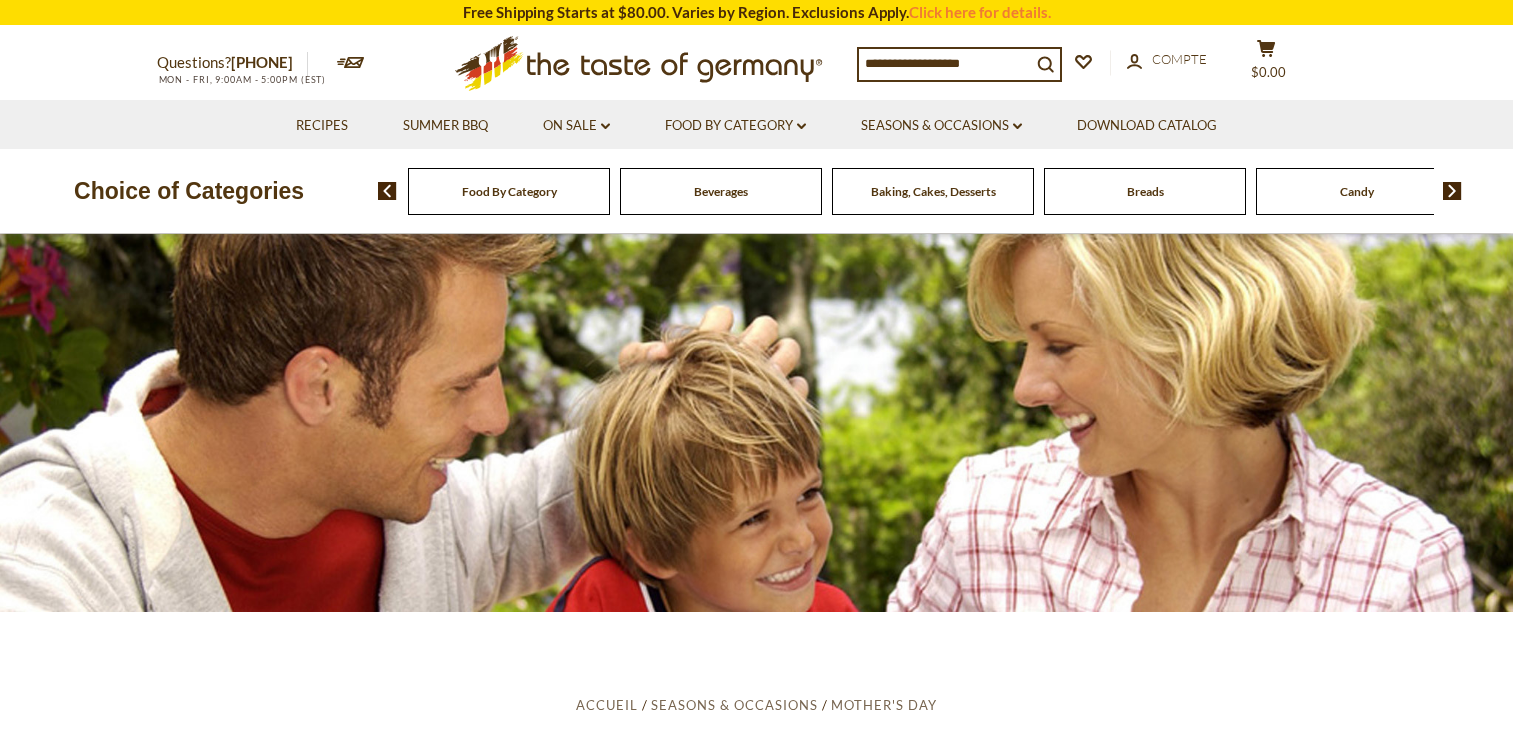scroll, scrollTop: 0, scrollLeft: 0, axis: both 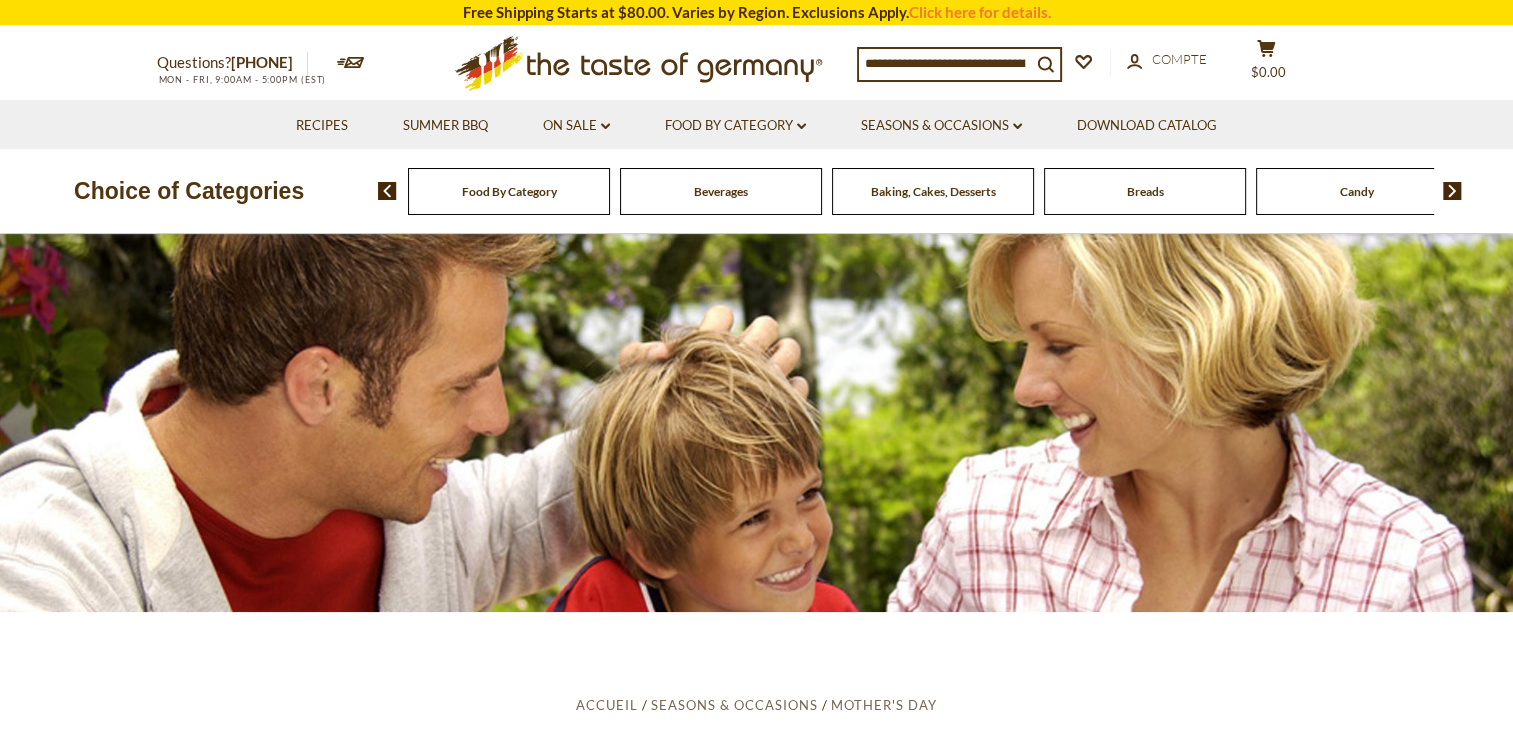 click at bounding box center (945, 63) 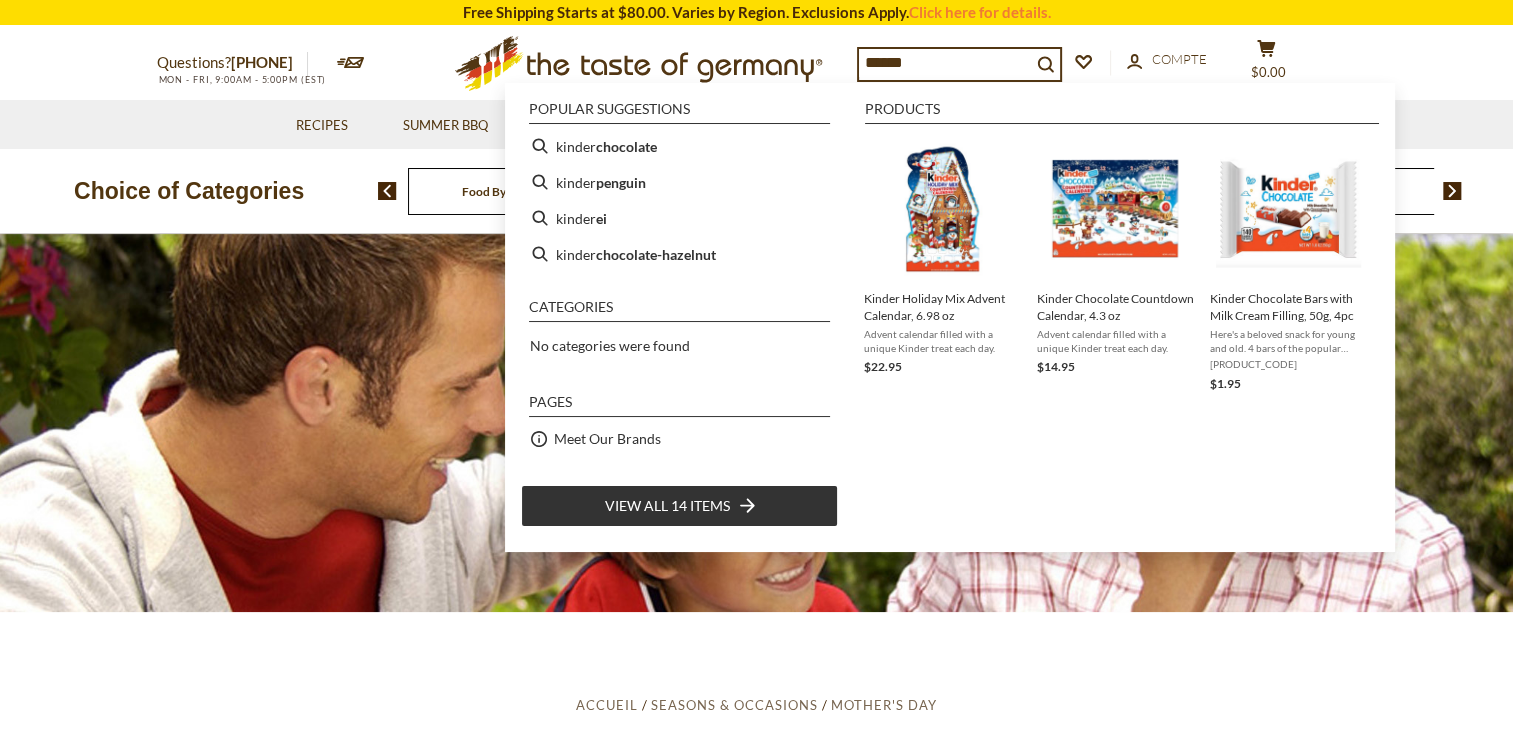 type on "******" 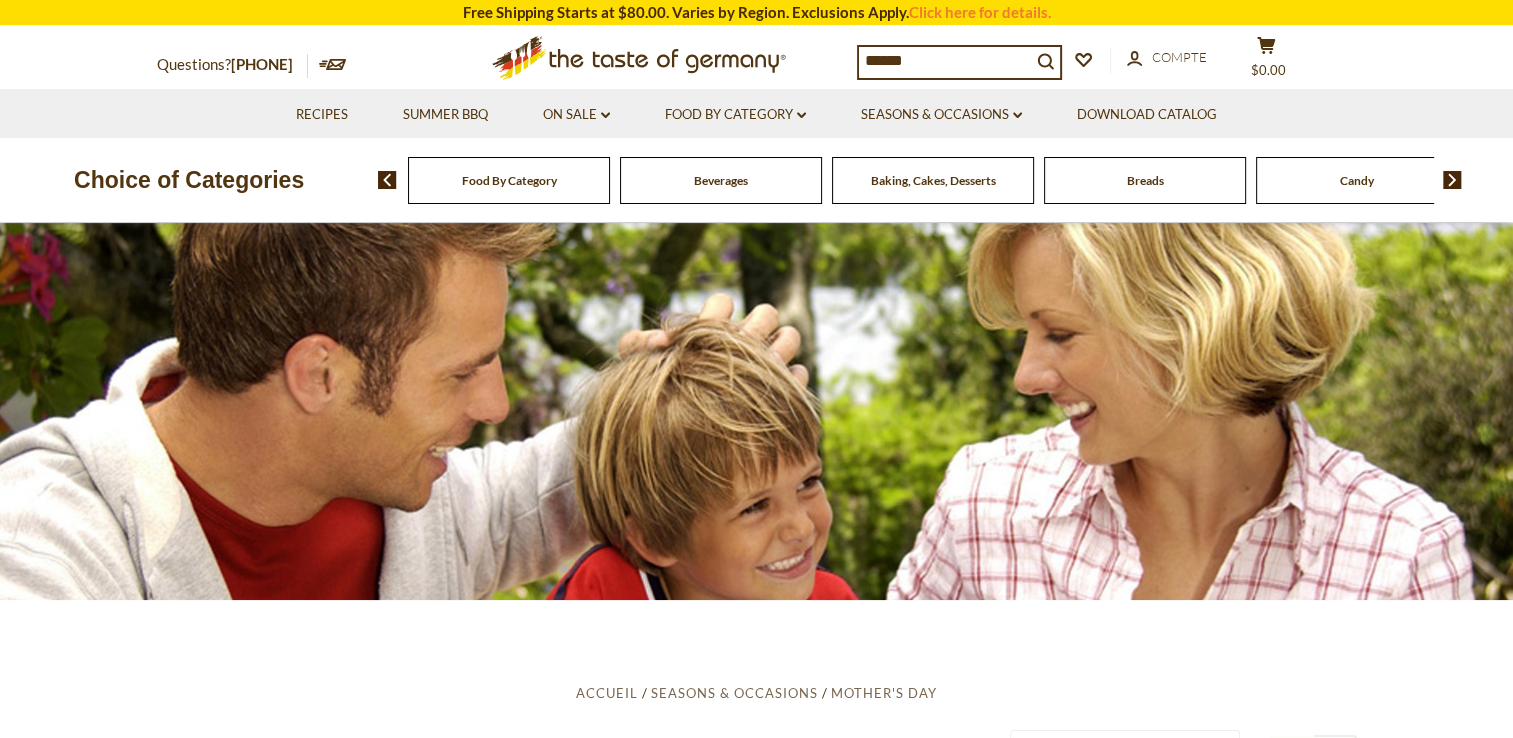 scroll, scrollTop: 0, scrollLeft: 0, axis: both 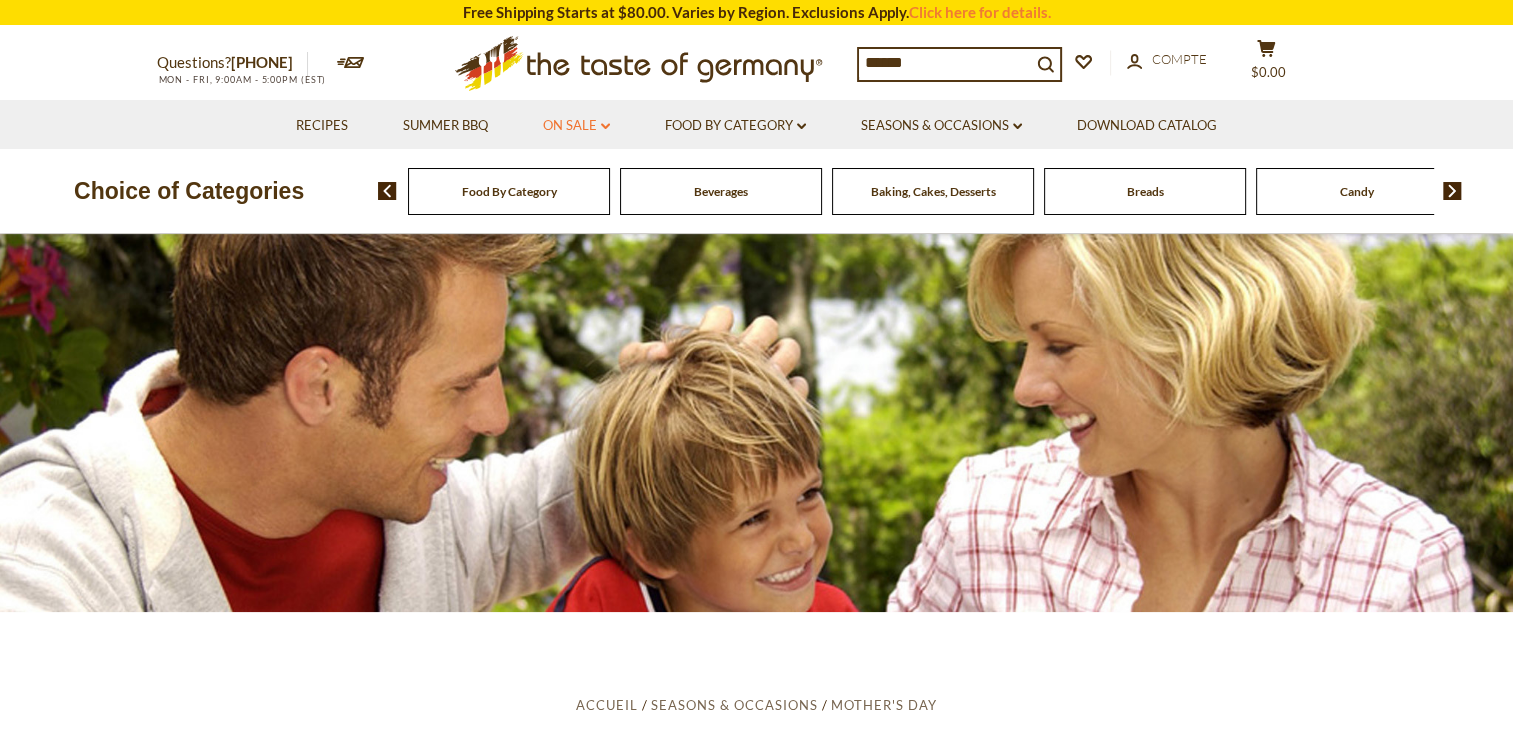 click on "dropdown_arrow" 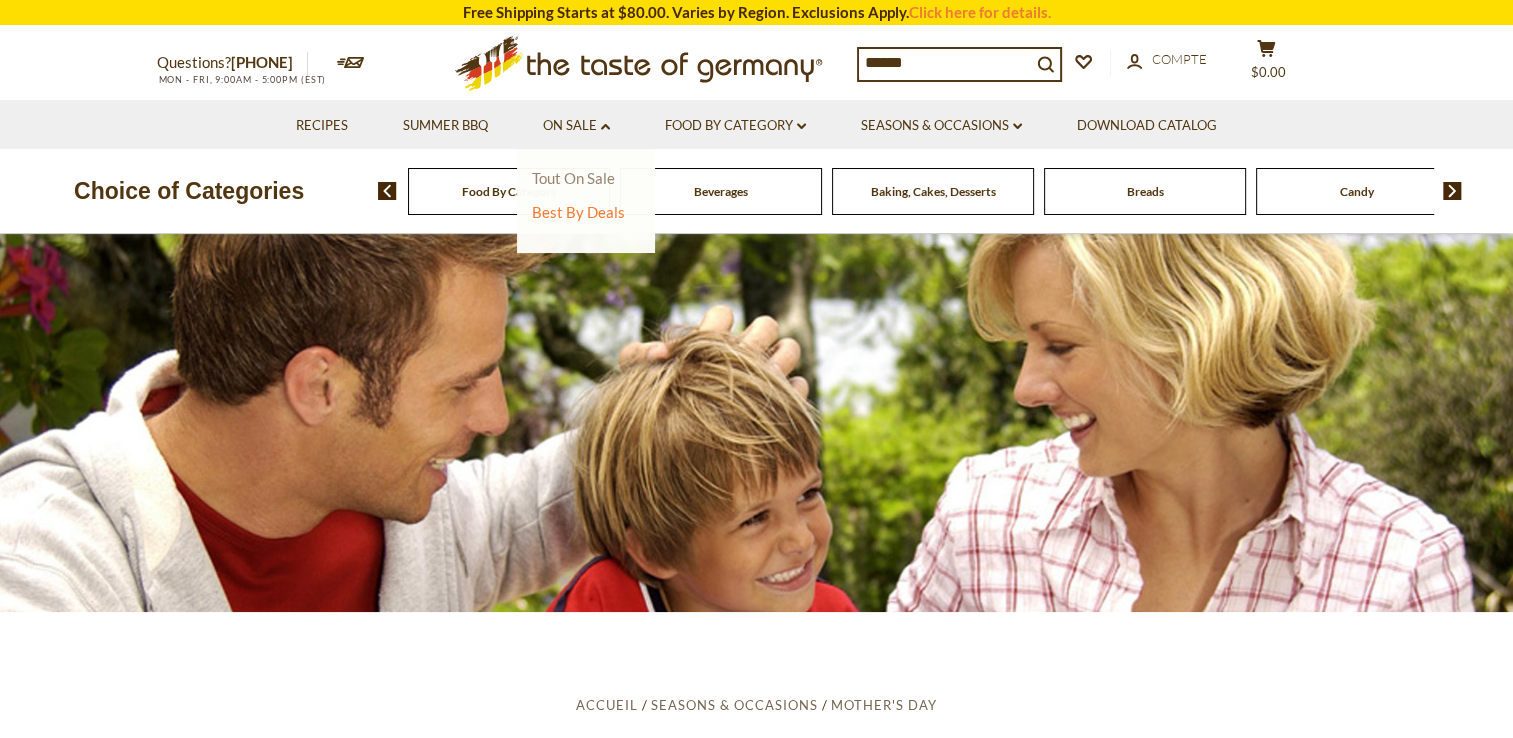 click on "Tout On Sale" at bounding box center [573, 178] 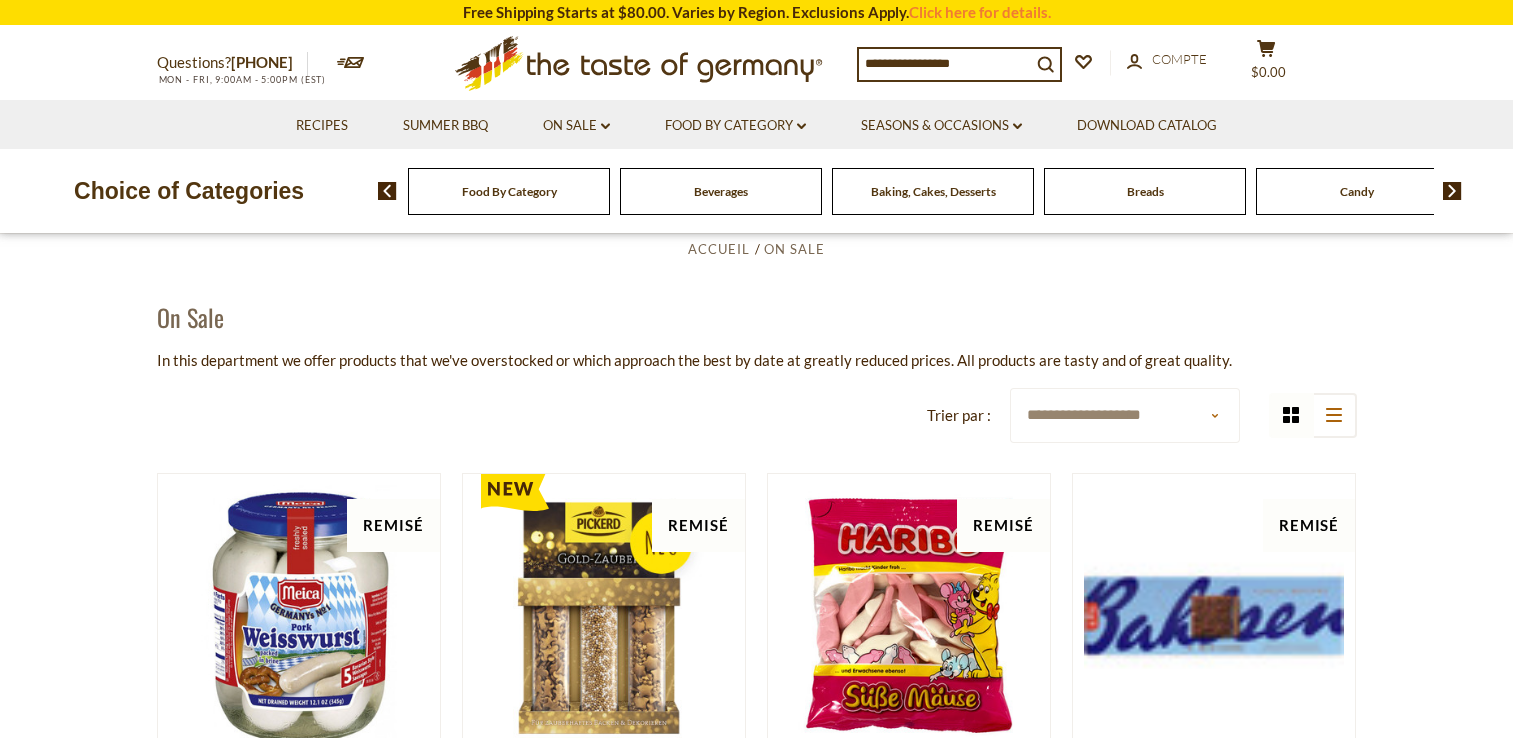 scroll, scrollTop: 0, scrollLeft: 0, axis: both 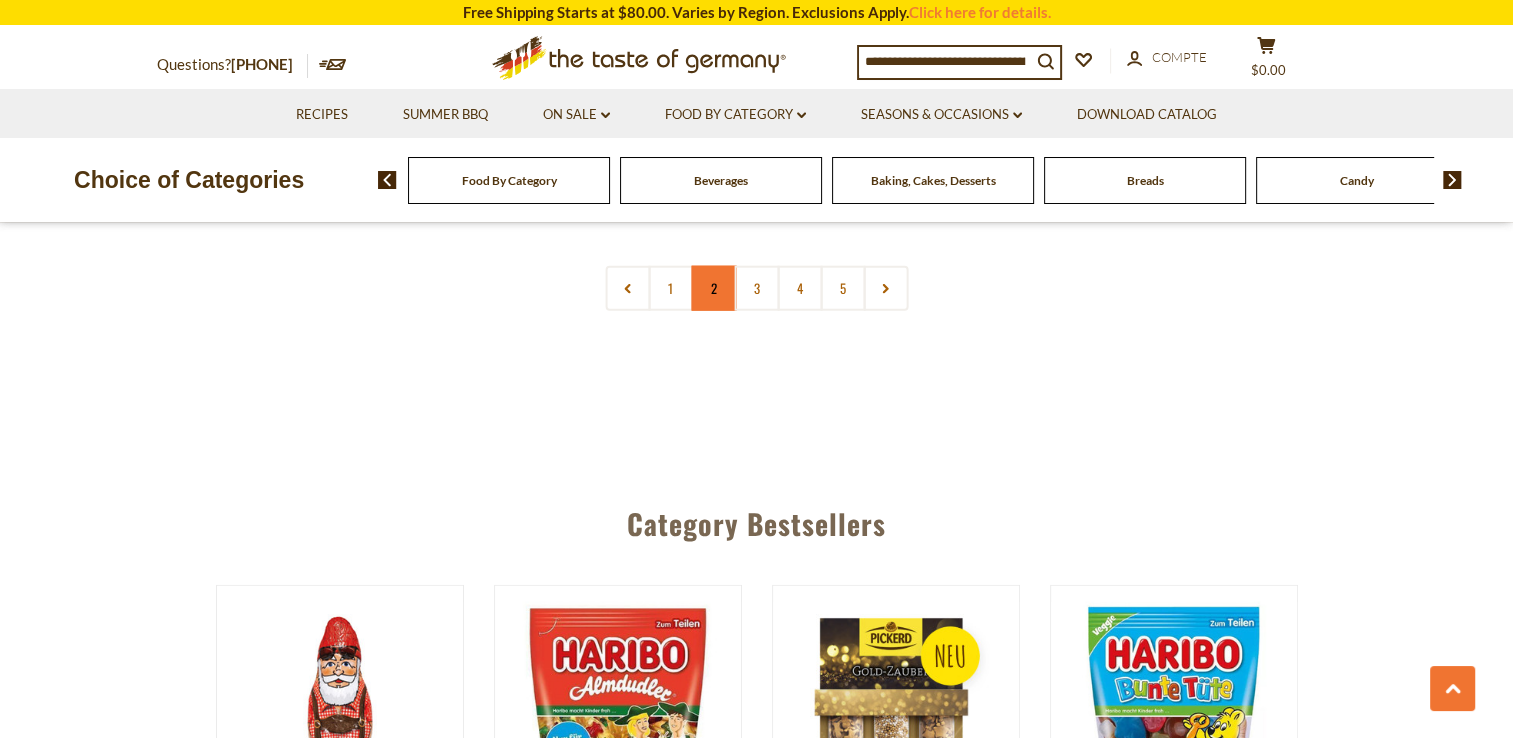 click on "2" at bounding box center [713, 288] 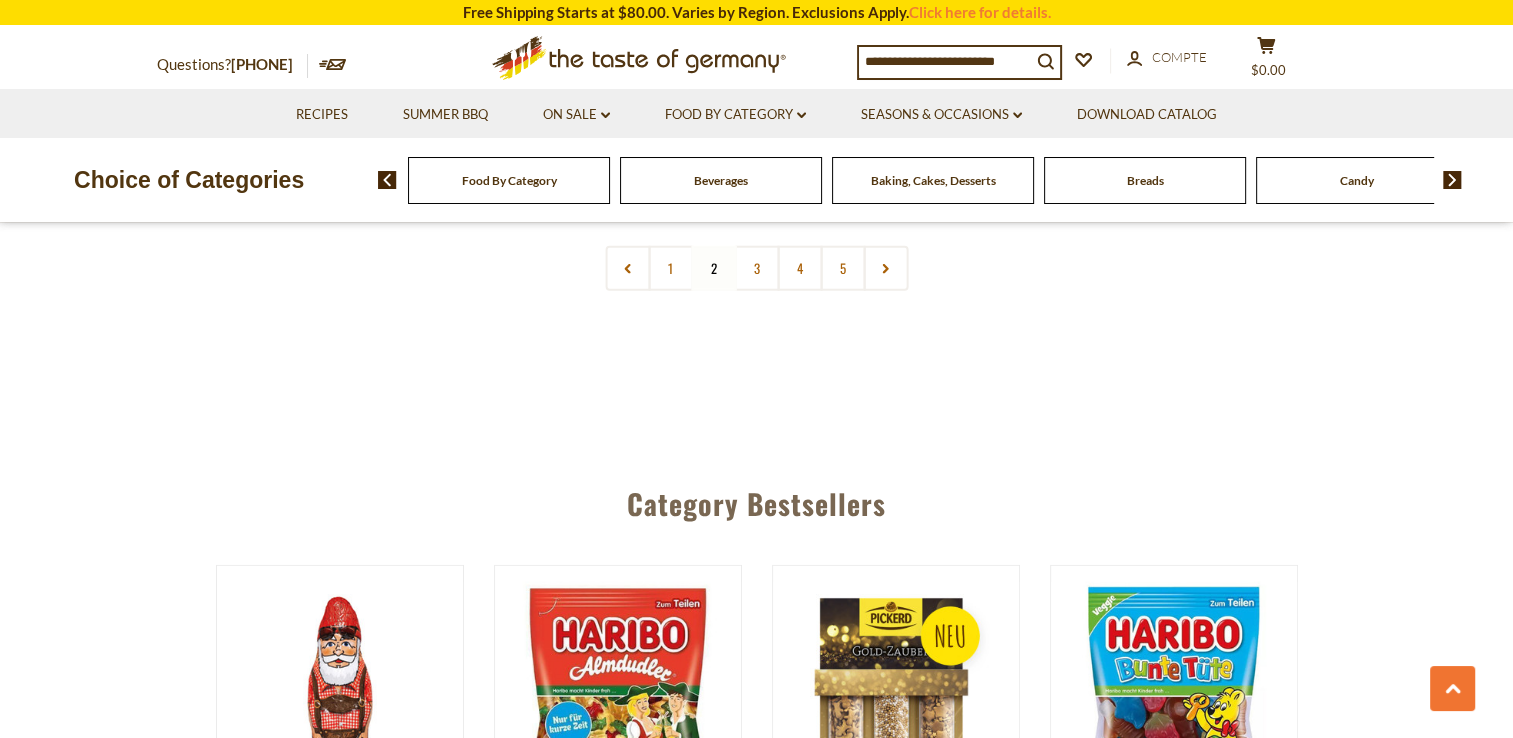 scroll, scrollTop: 4800, scrollLeft: 0, axis: vertical 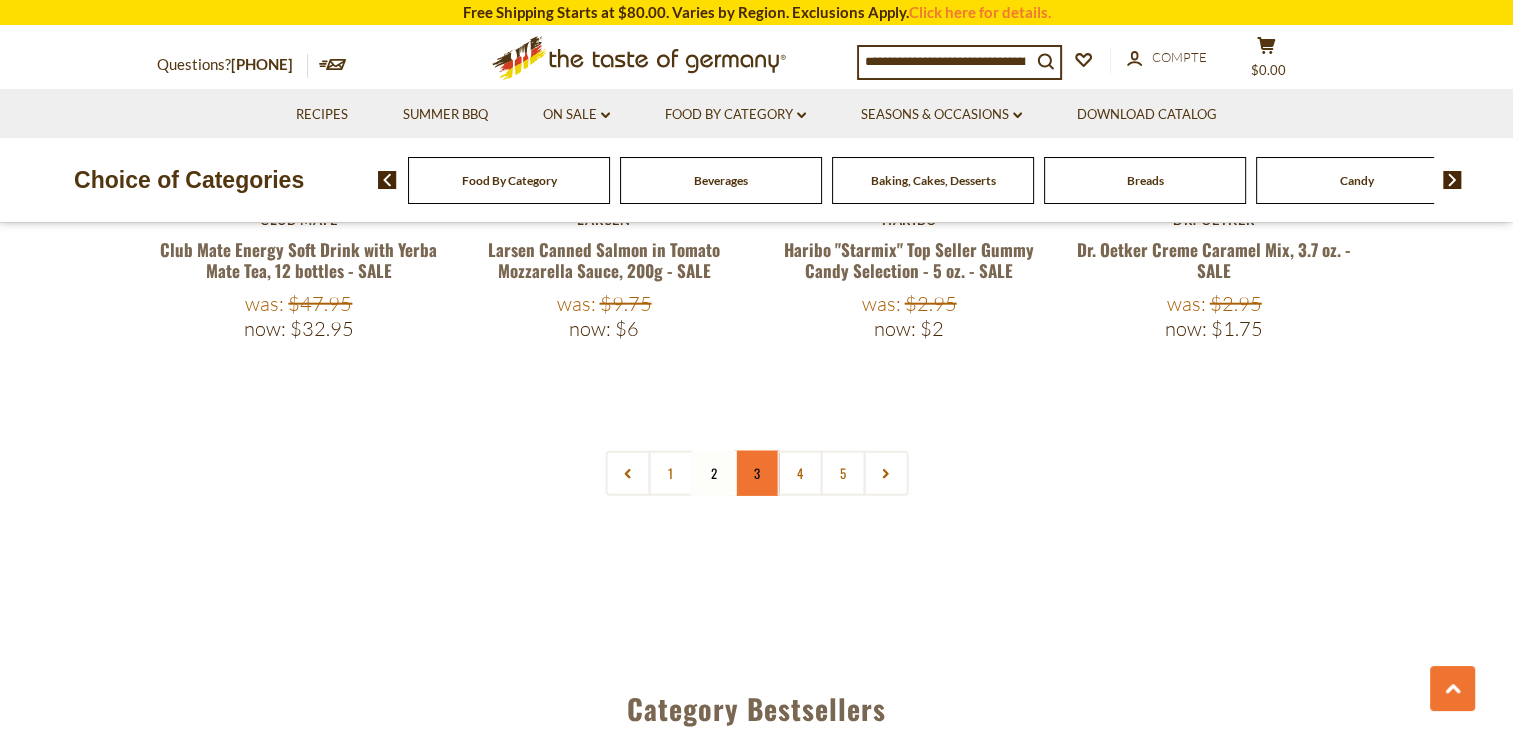 click on "3" at bounding box center [756, 473] 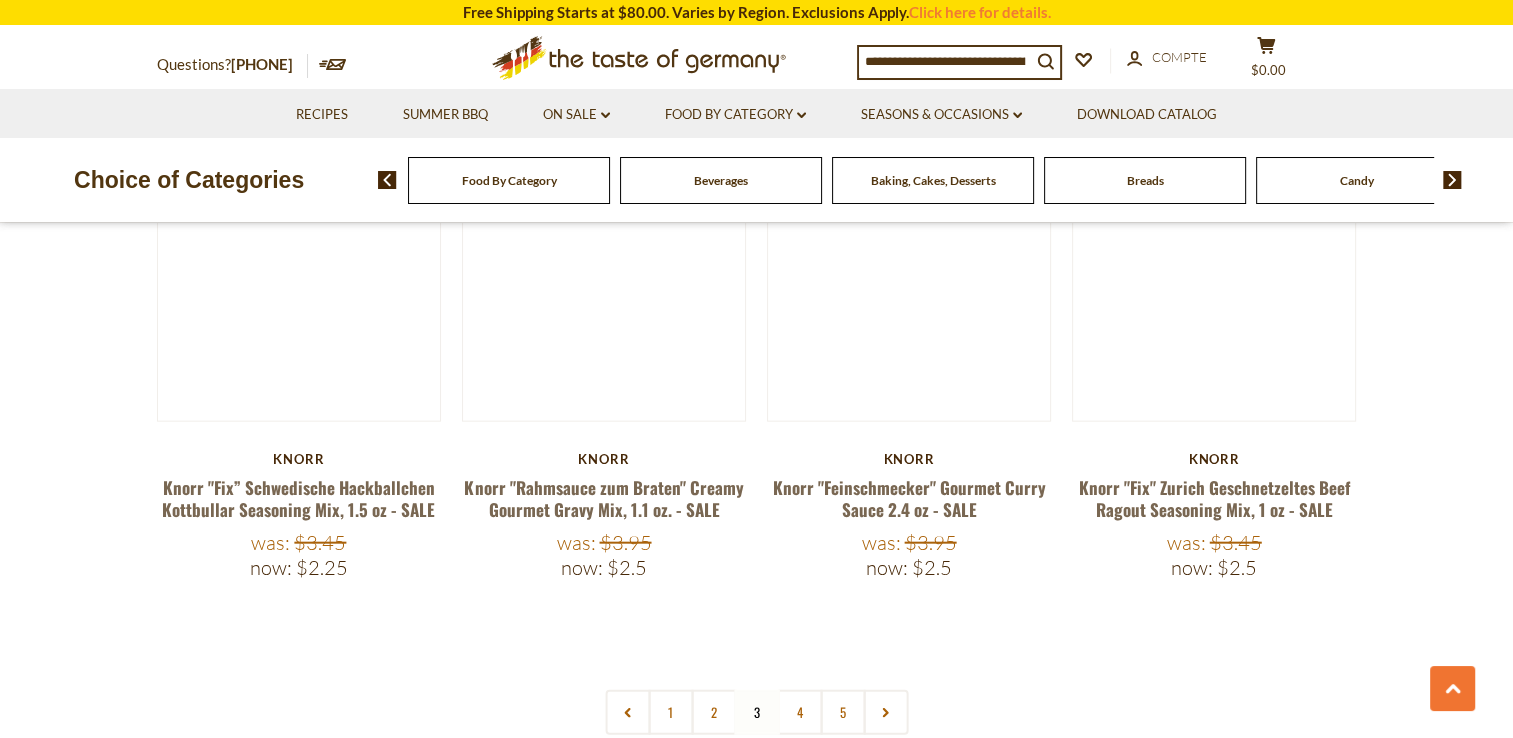 scroll, scrollTop: 4964, scrollLeft: 0, axis: vertical 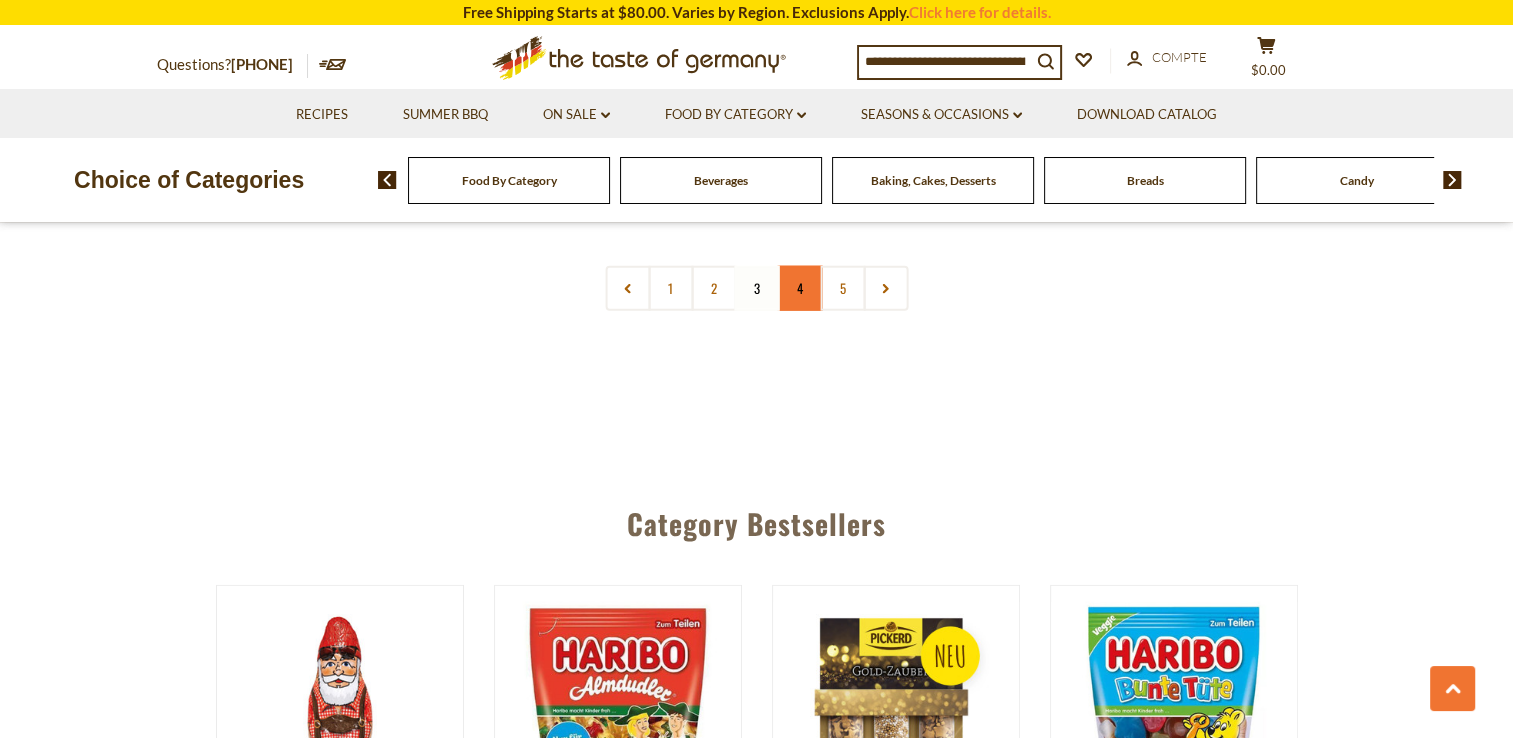 click on "4" at bounding box center [799, 288] 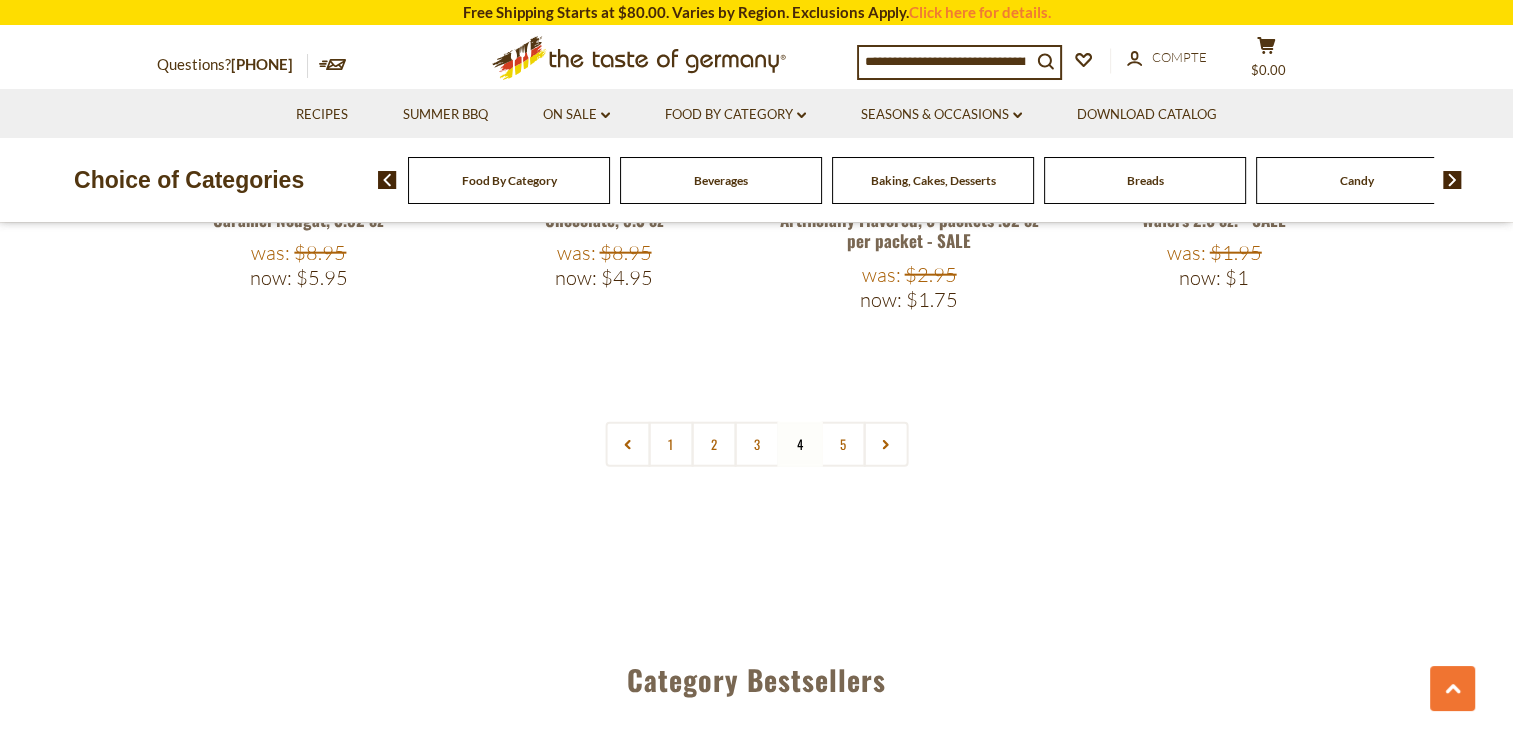 scroll, scrollTop: 4800, scrollLeft: 0, axis: vertical 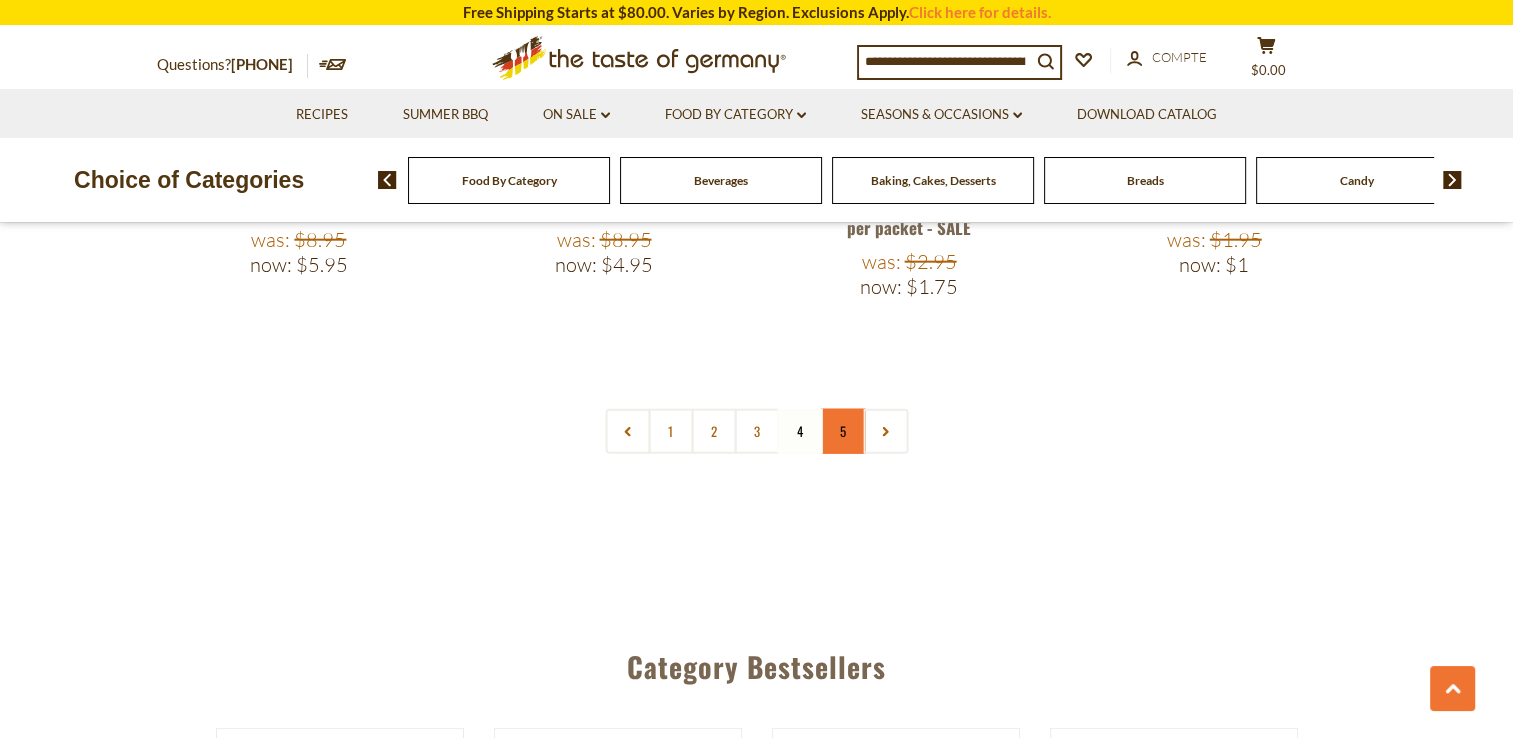 click on "5" at bounding box center (842, 431) 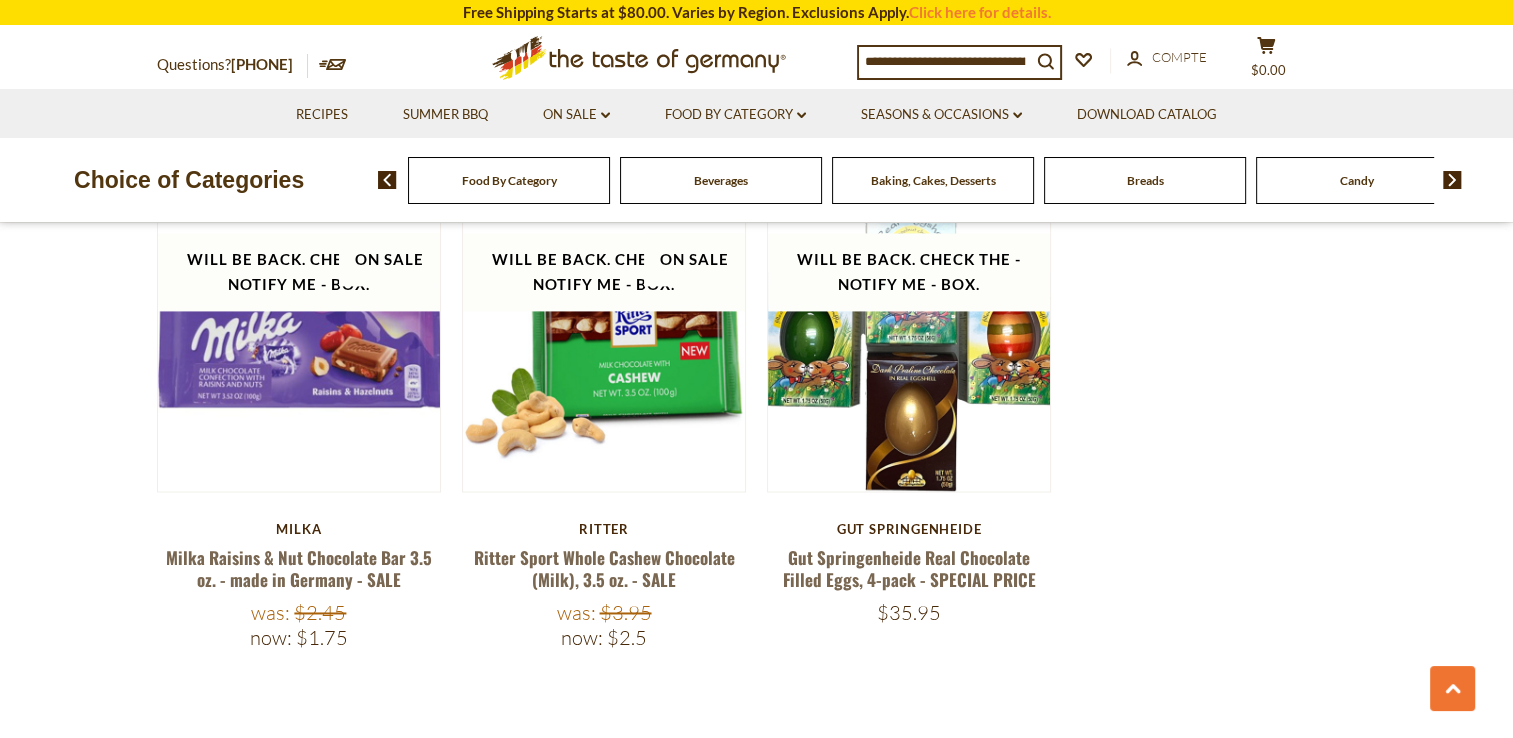 scroll, scrollTop: 2800, scrollLeft: 0, axis: vertical 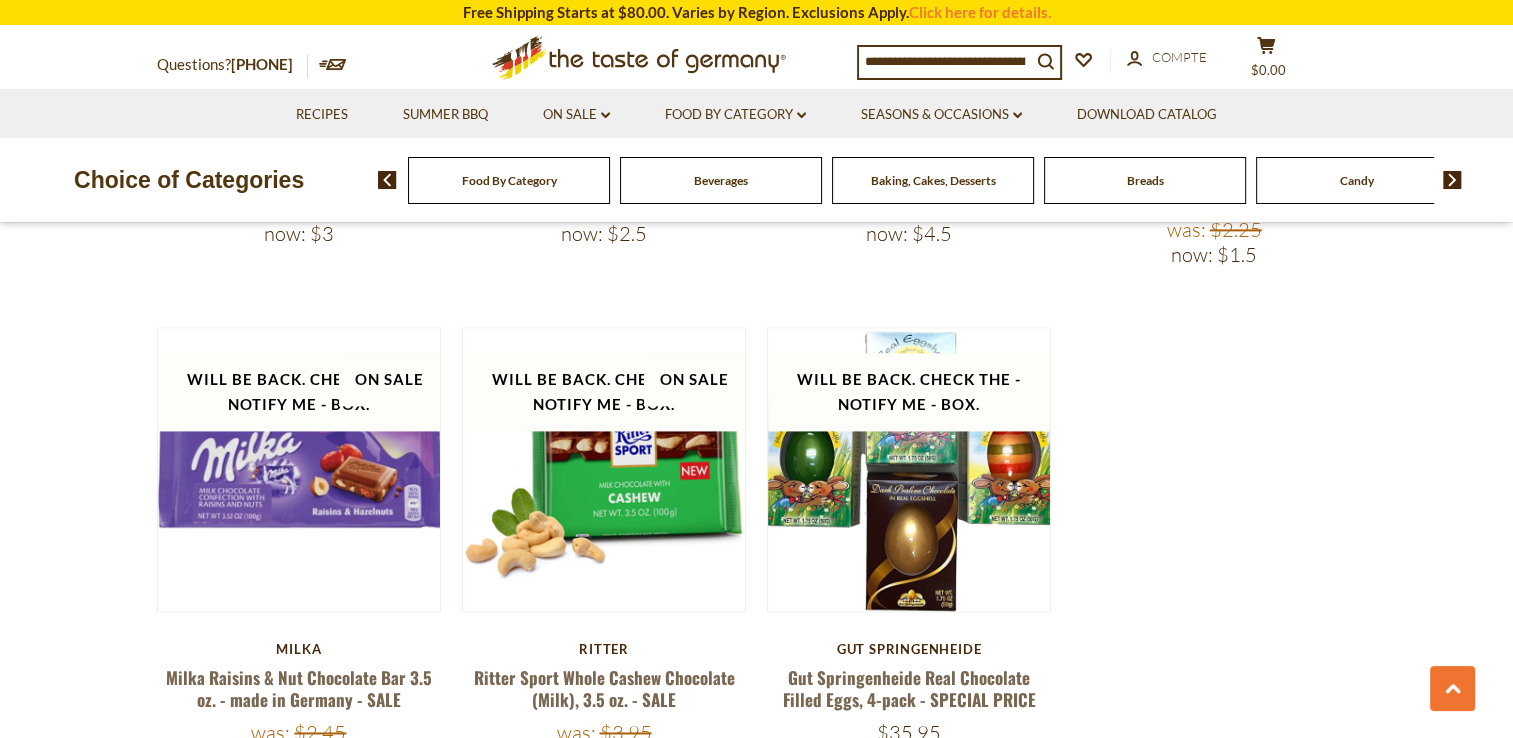 click at bounding box center (945, 61) 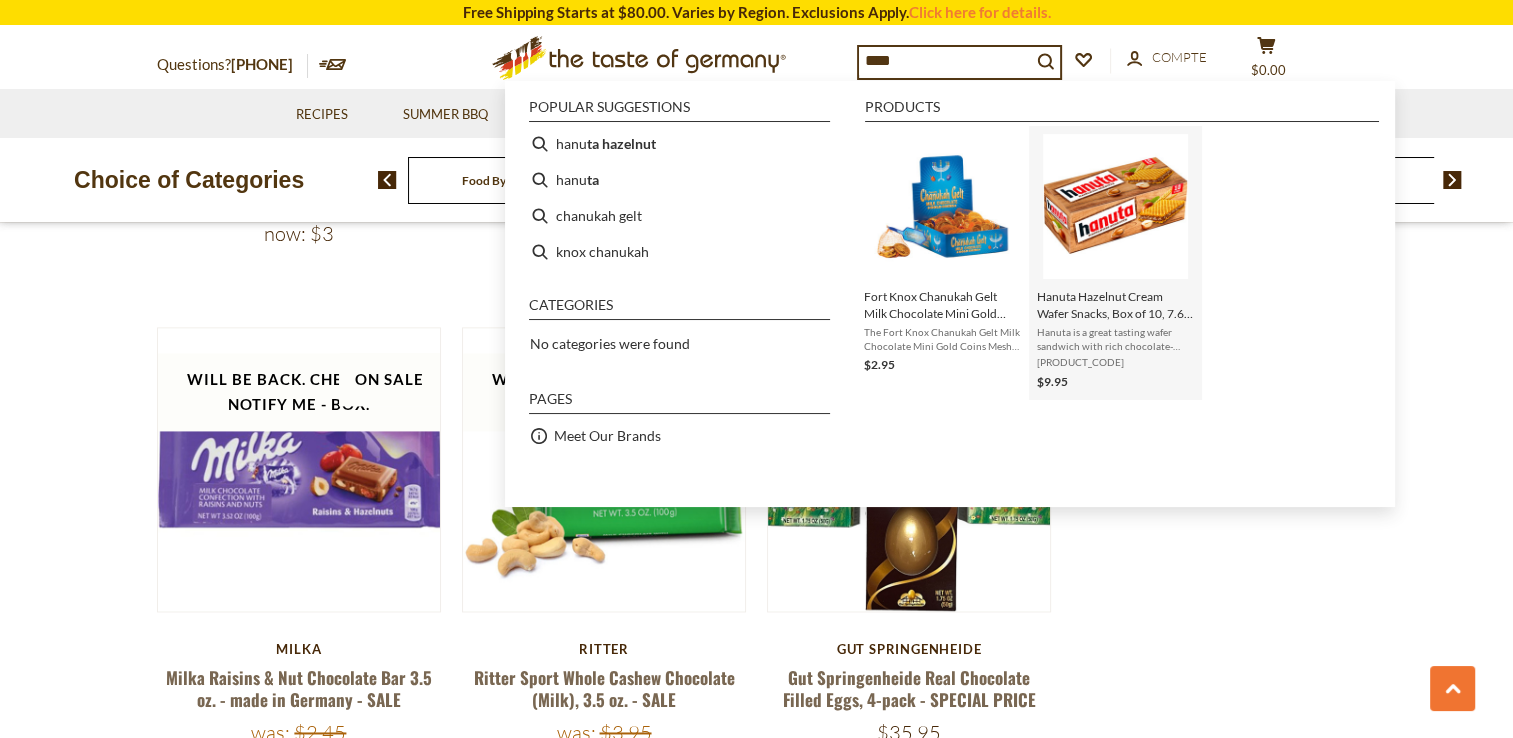type on "****" 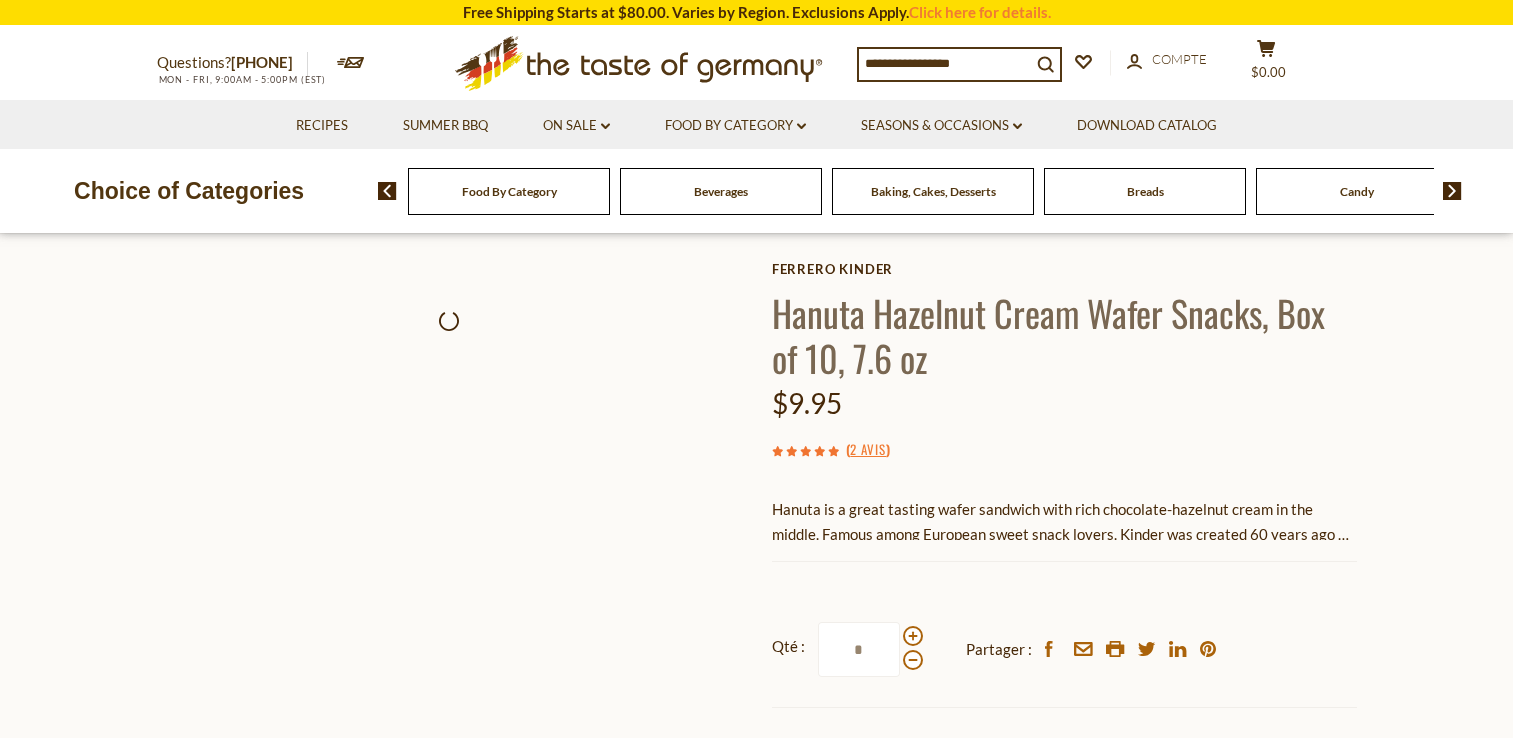 scroll, scrollTop: 0, scrollLeft: 0, axis: both 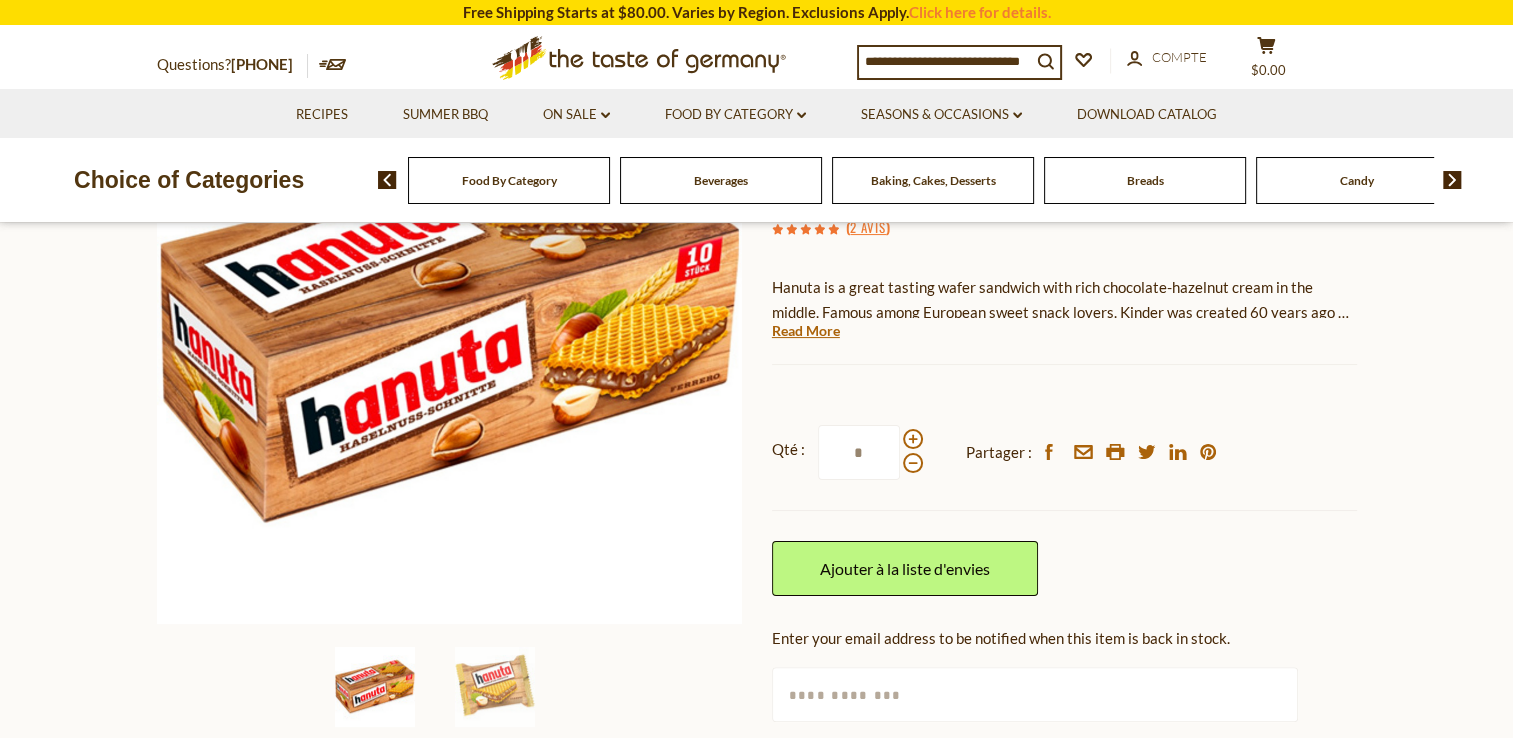 click on "Breads" at bounding box center [509, 180] 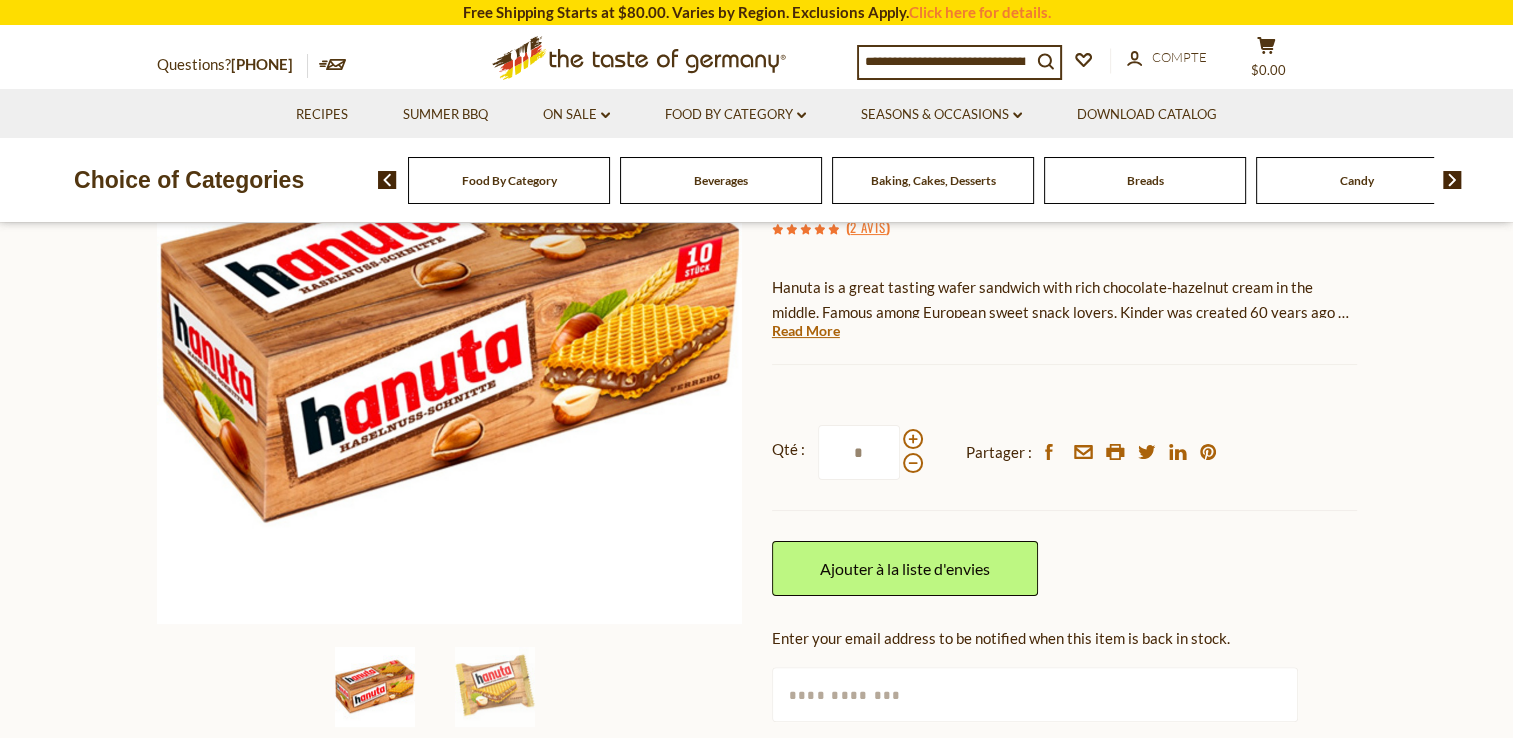 click on "Breads" at bounding box center [509, 180] 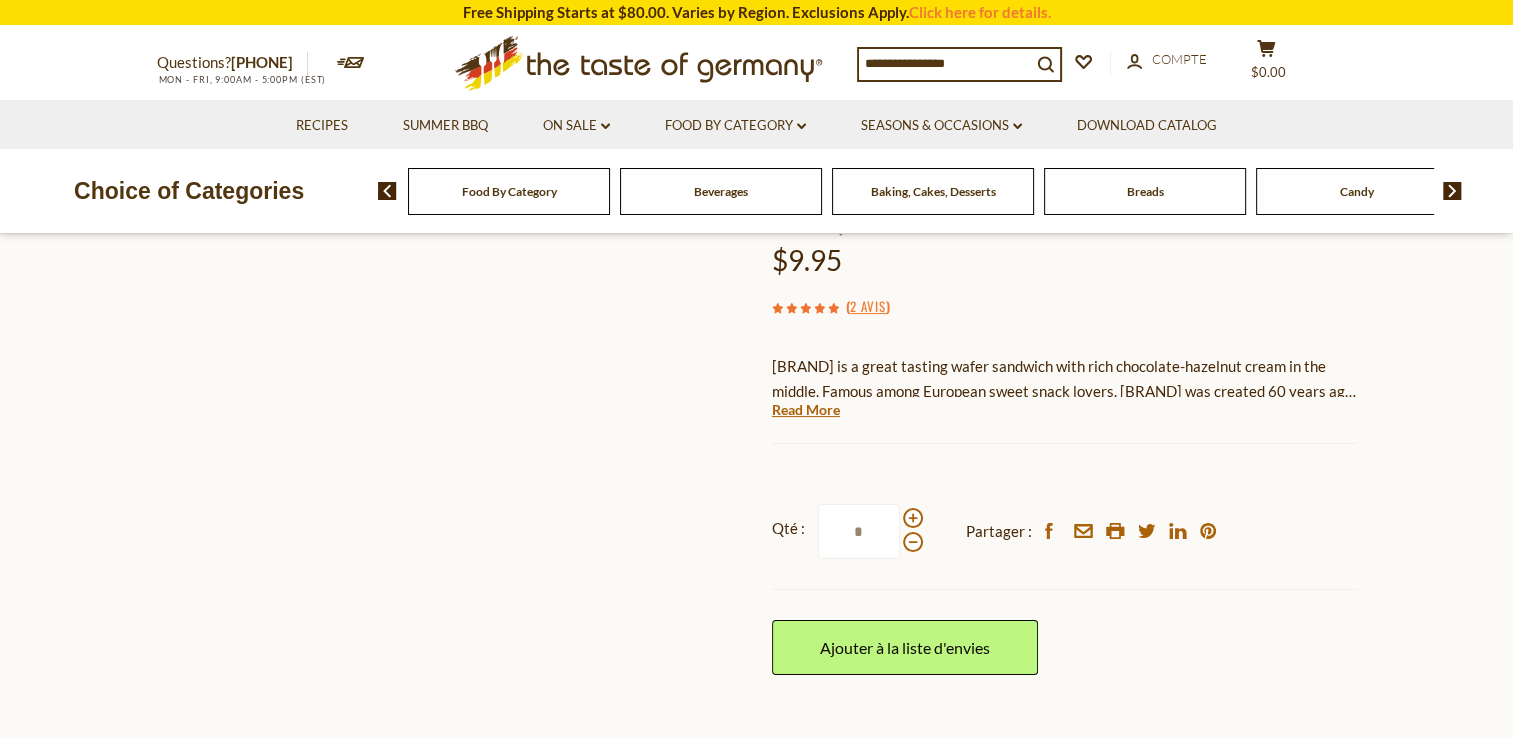 scroll, scrollTop: 222, scrollLeft: 0, axis: vertical 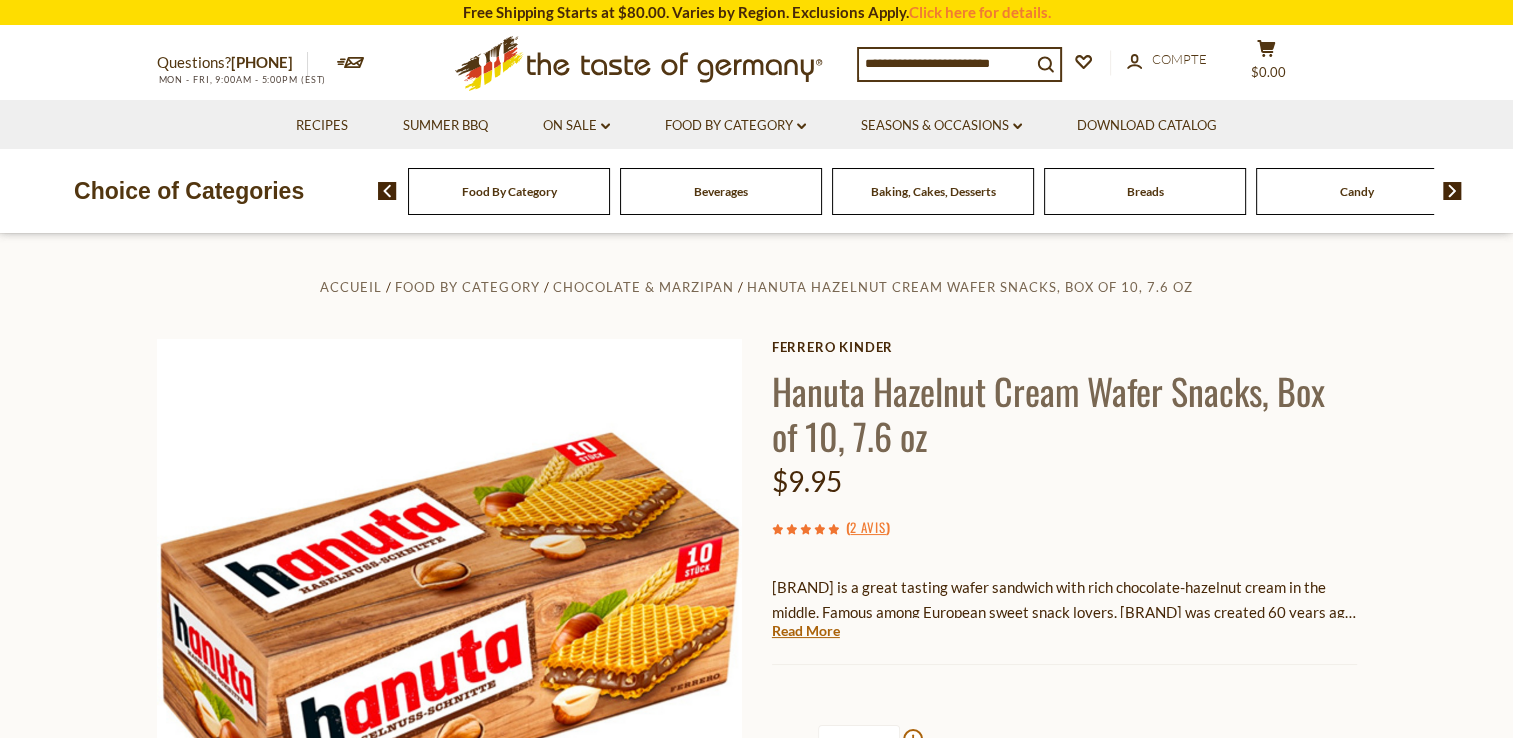click on "Breads" at bounding box center (1145, 191) 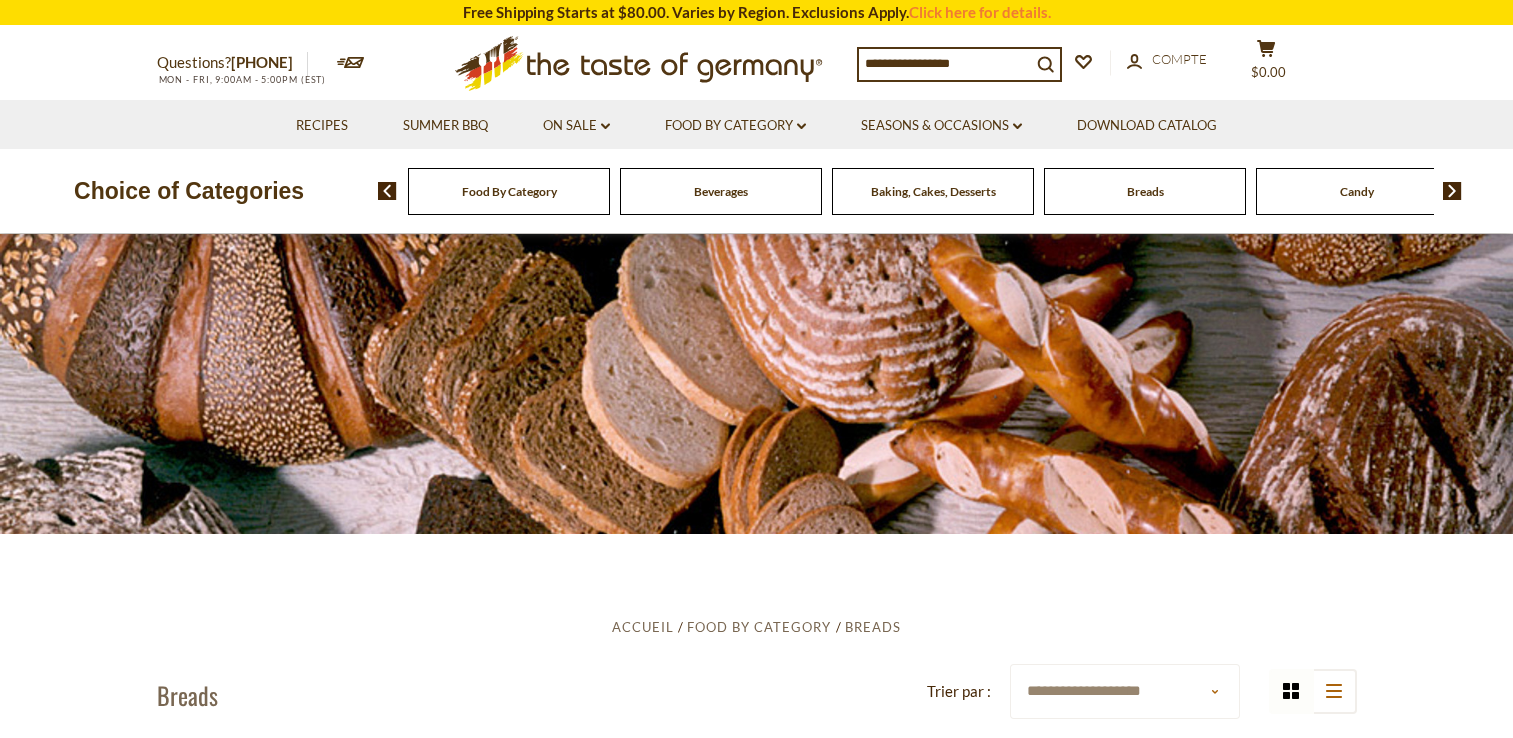 scroll, scrollTop: 0, scrollLeft: 0, axis: both 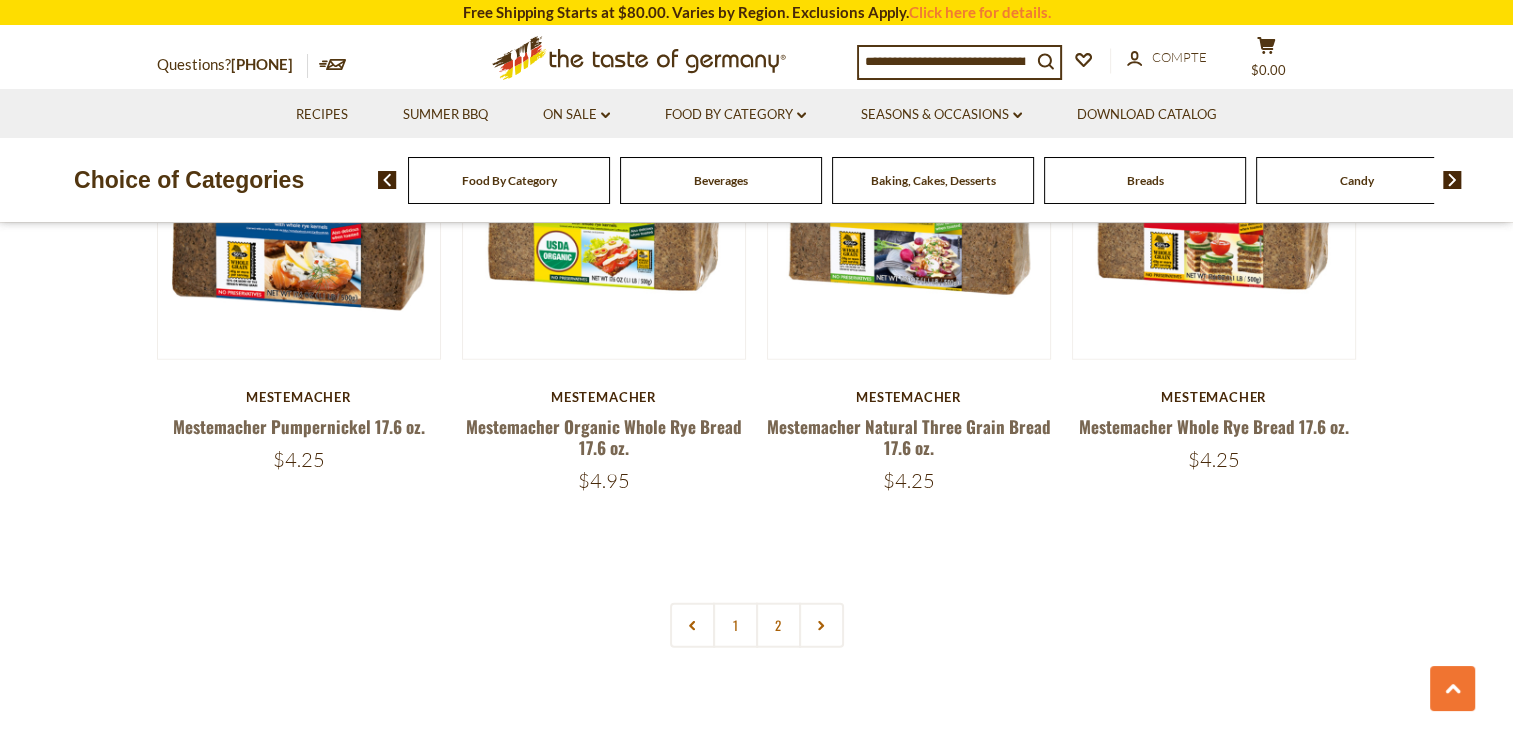 click at bounding box center (1452, 180) 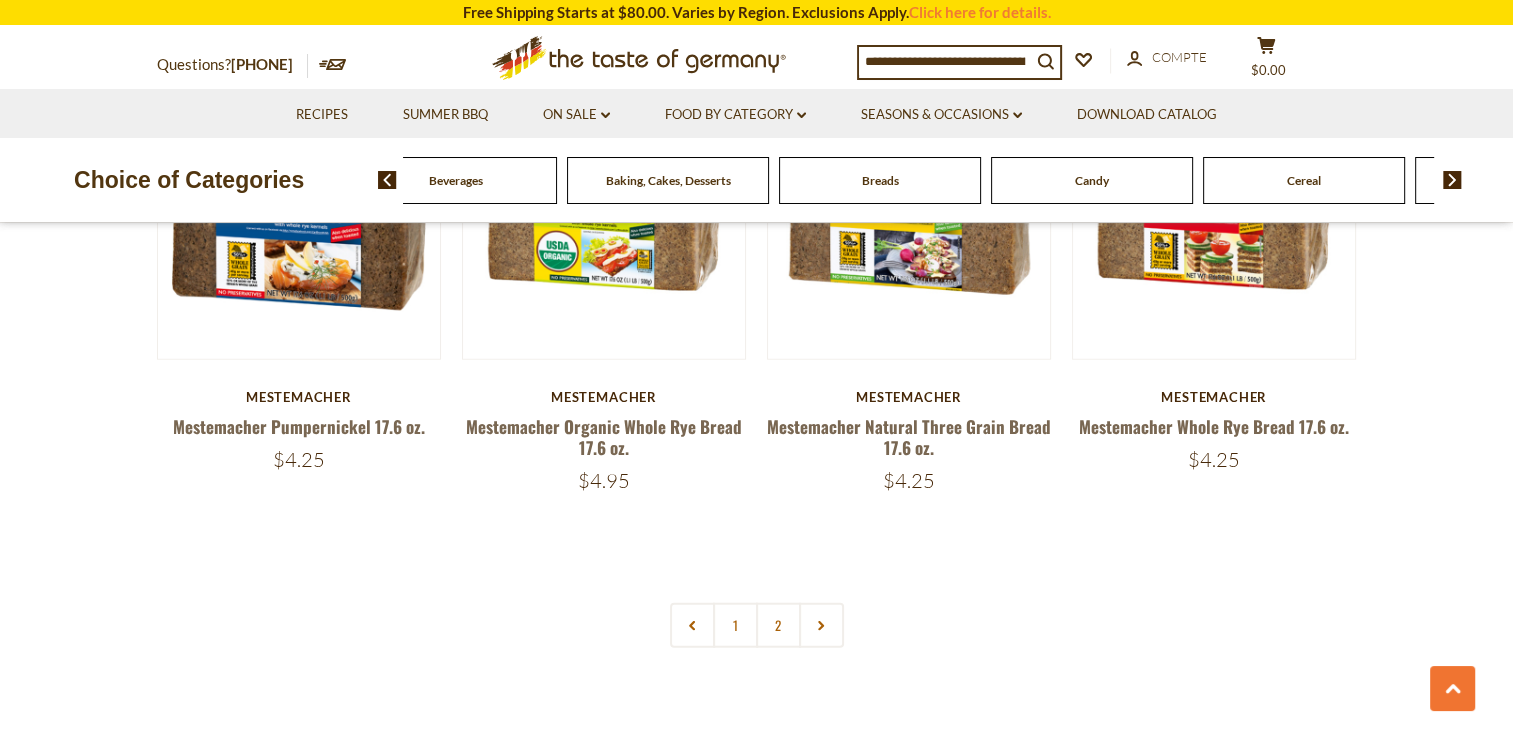 click at bounding box center (1452, 180) 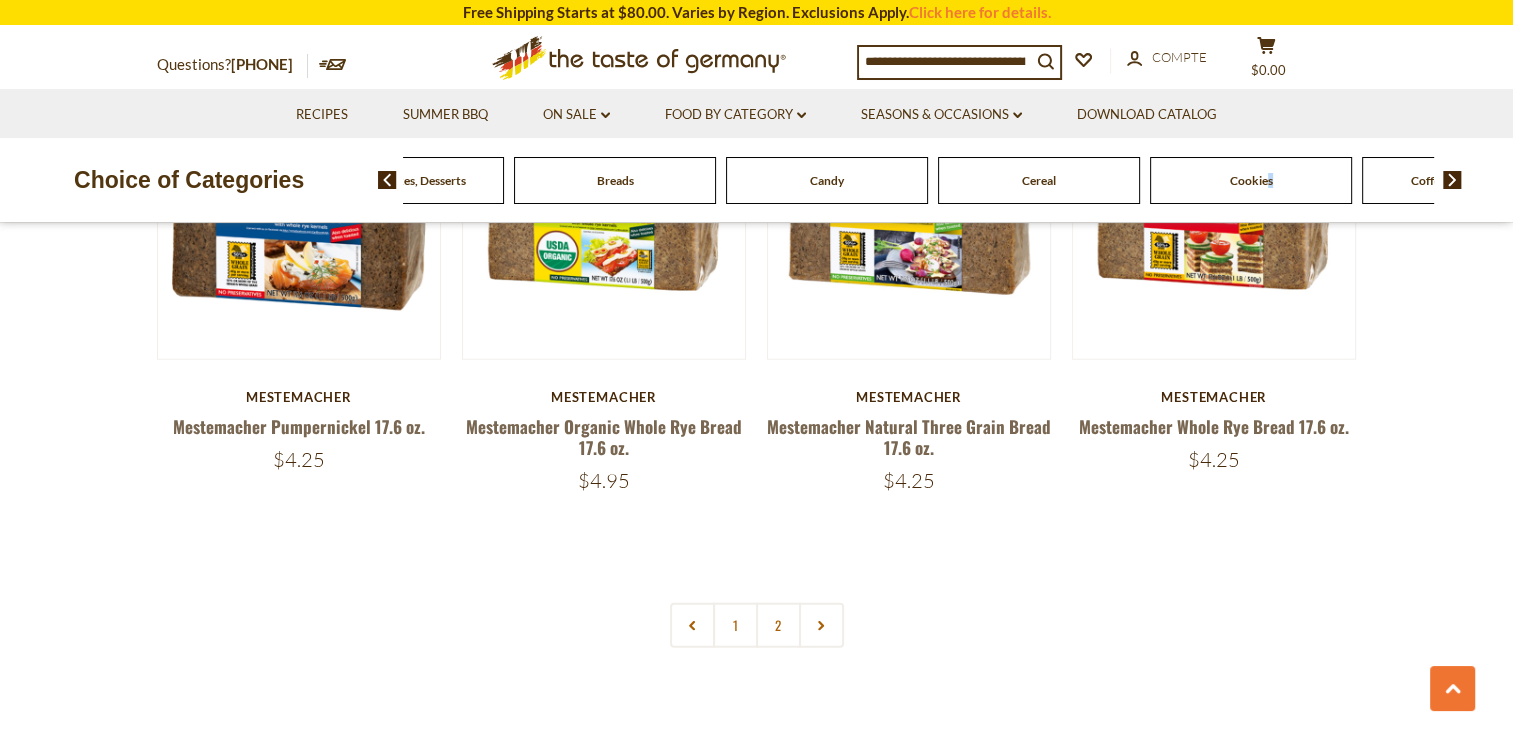 click on "Cookies" at bounding box center [-21, 180] 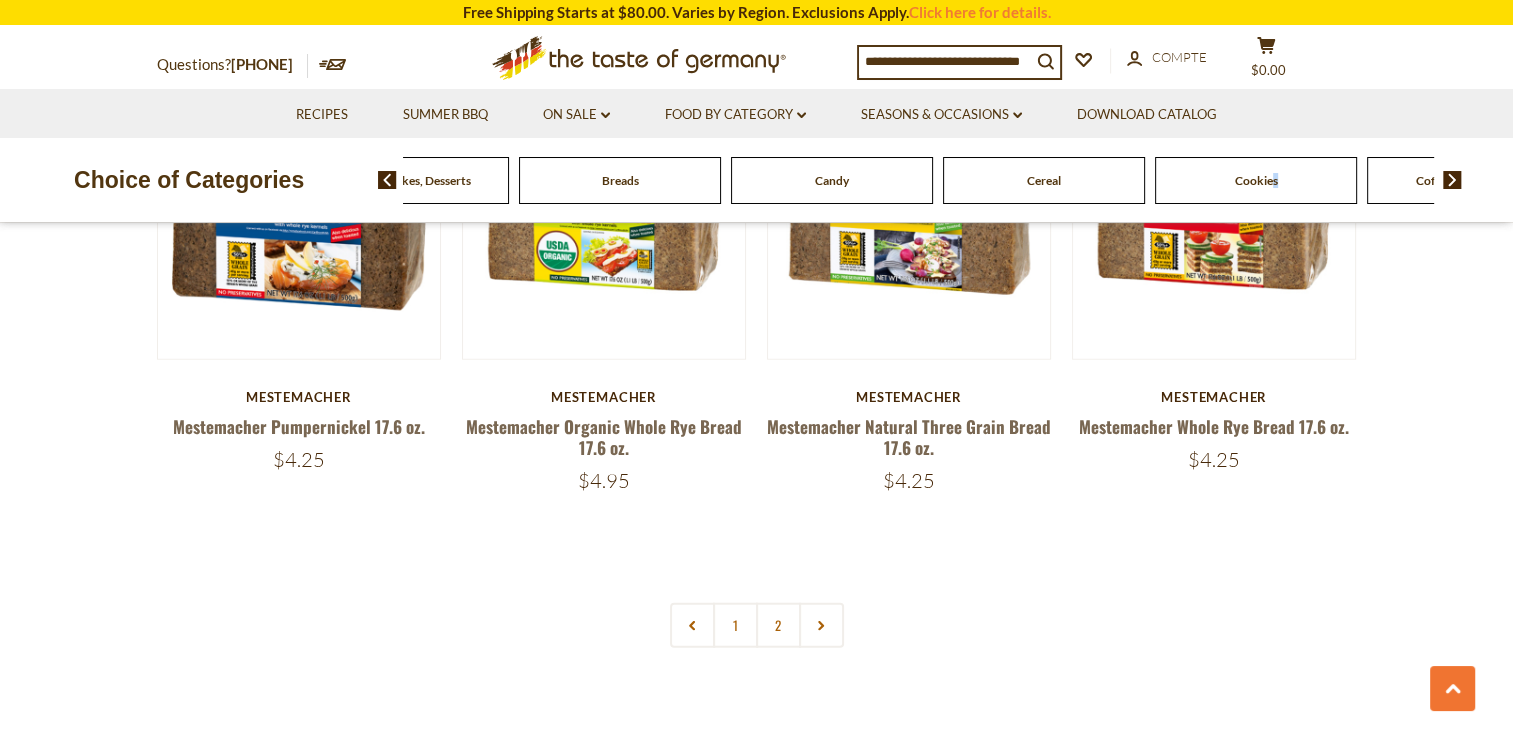 drag, startPoint x: 1272, startPoint y: 191, endPoint x: 1255, endPoint y: 180, distance: 20.248457 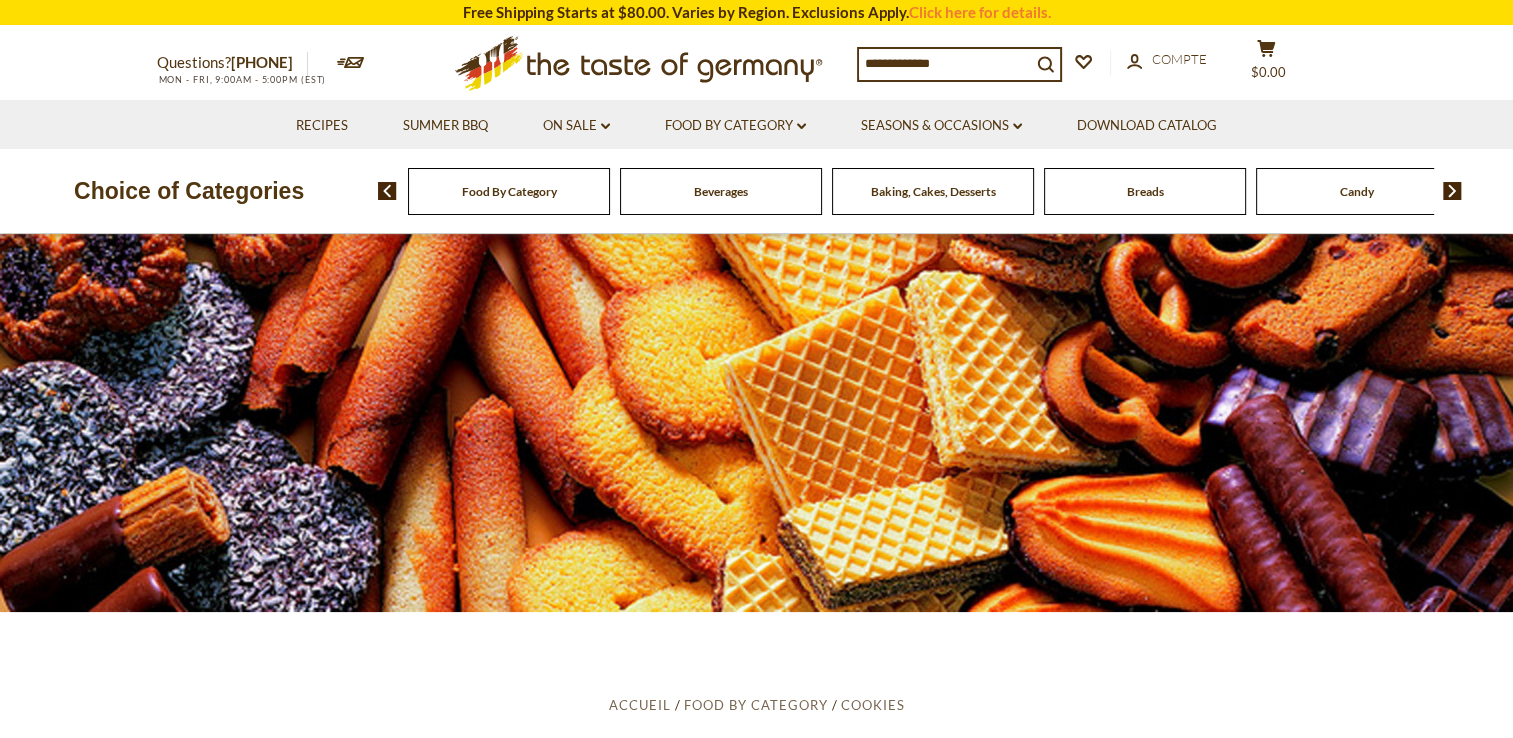 scroll, scrollTop: 500, scrollLeft: 0, axis: vertical 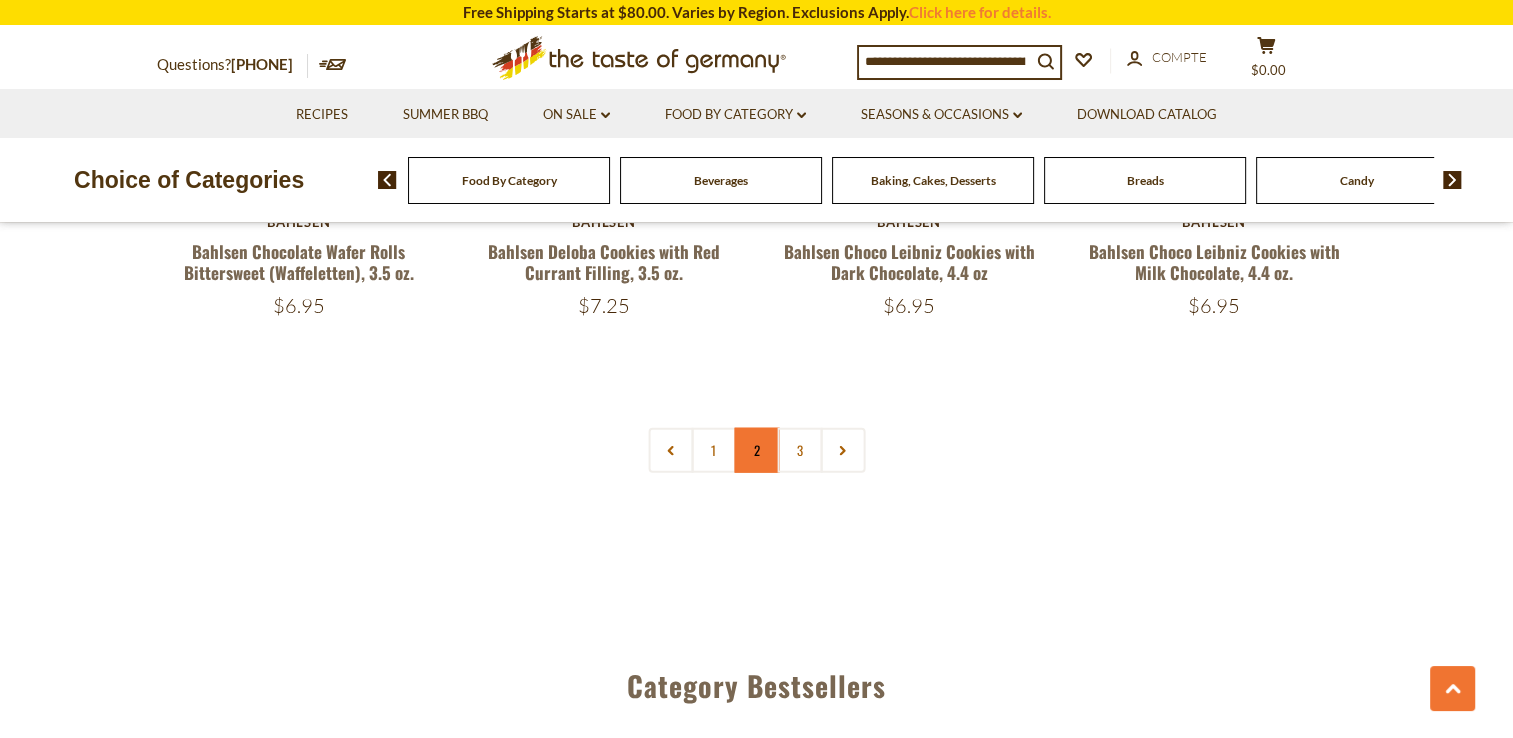 click on "2" at bounding box center (756, 450) 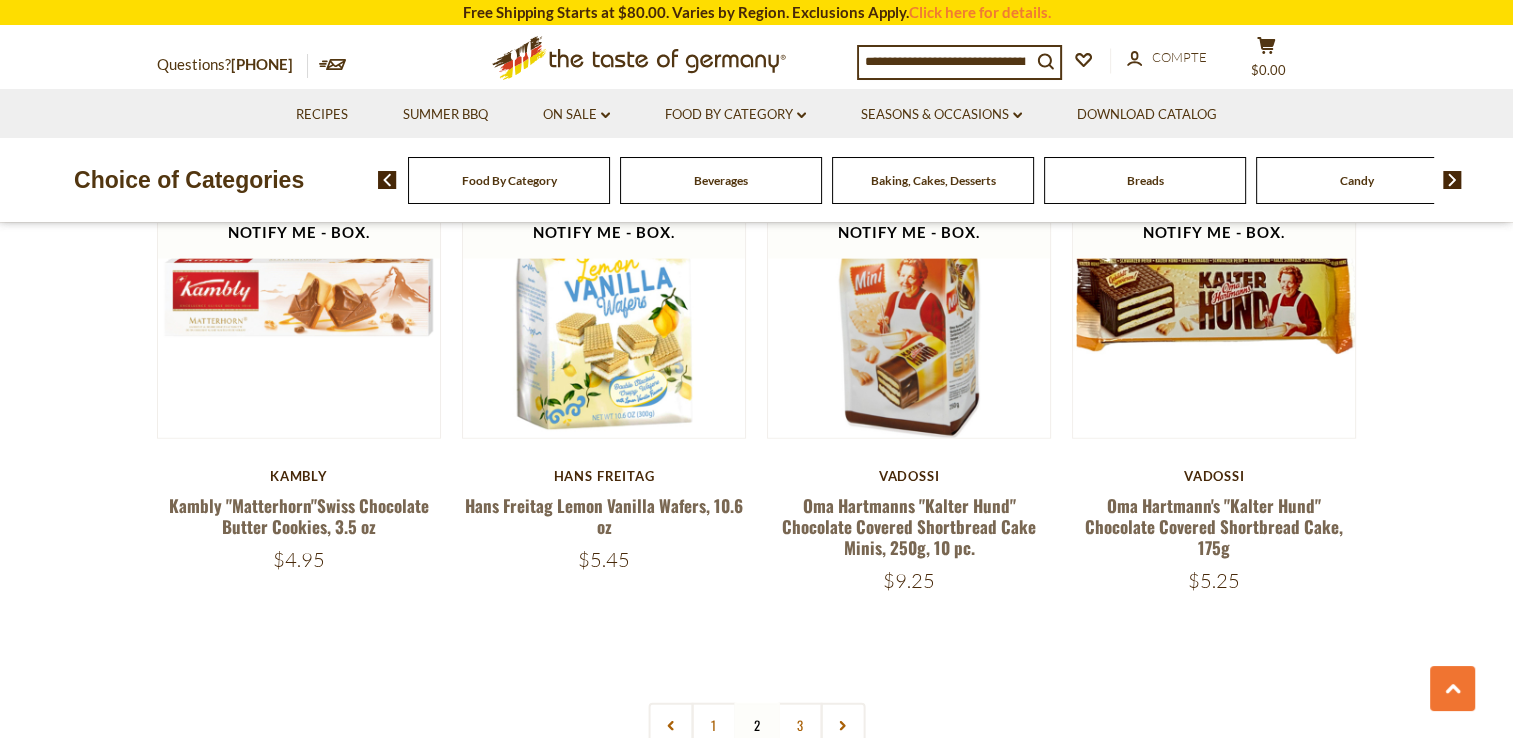 scroll, scrollTop: 4642, scrollLeft: 0, axis: vertical 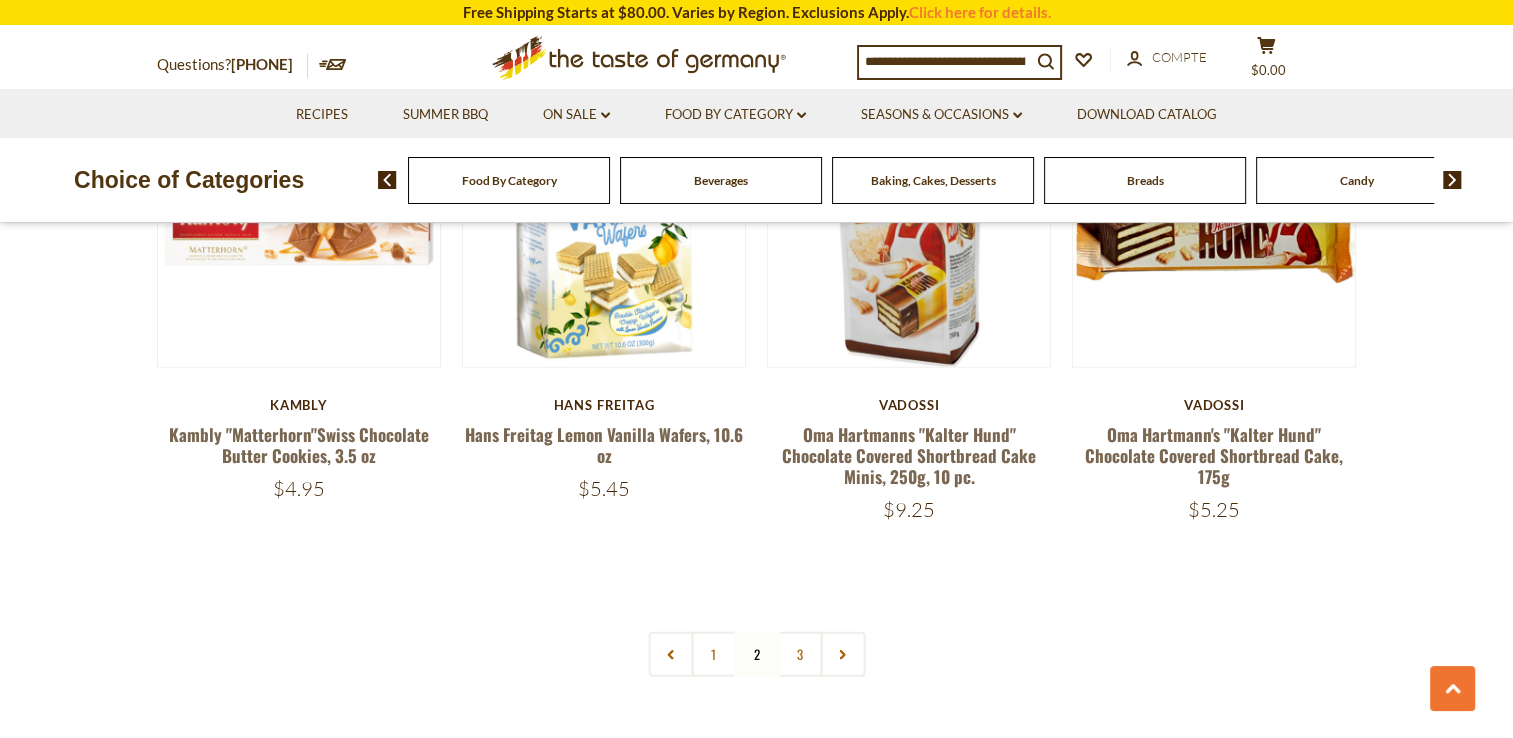 click on "3" at bounding box center [799, 654] 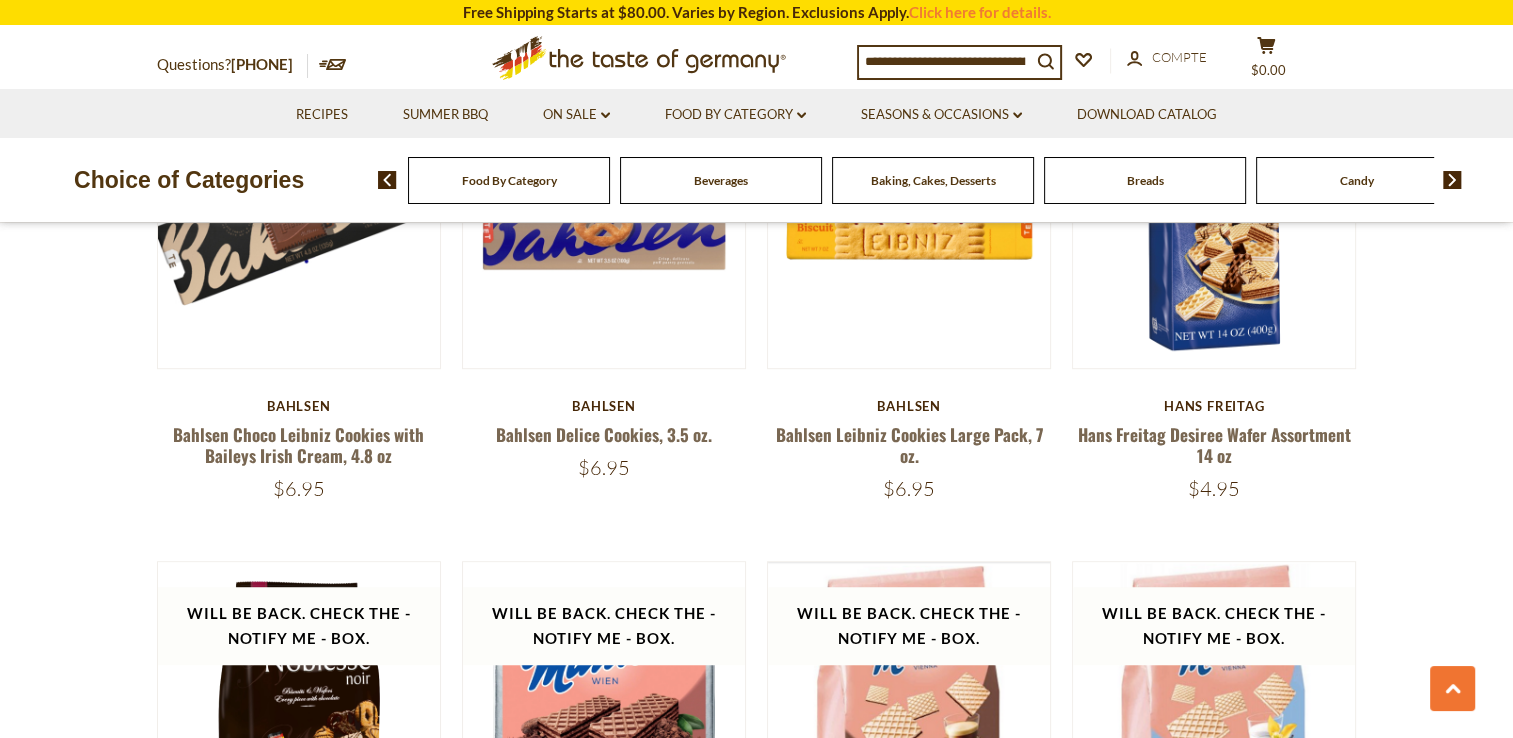 scroll, scrollTop: 1142, scrollLeft: 0, axis: vertical 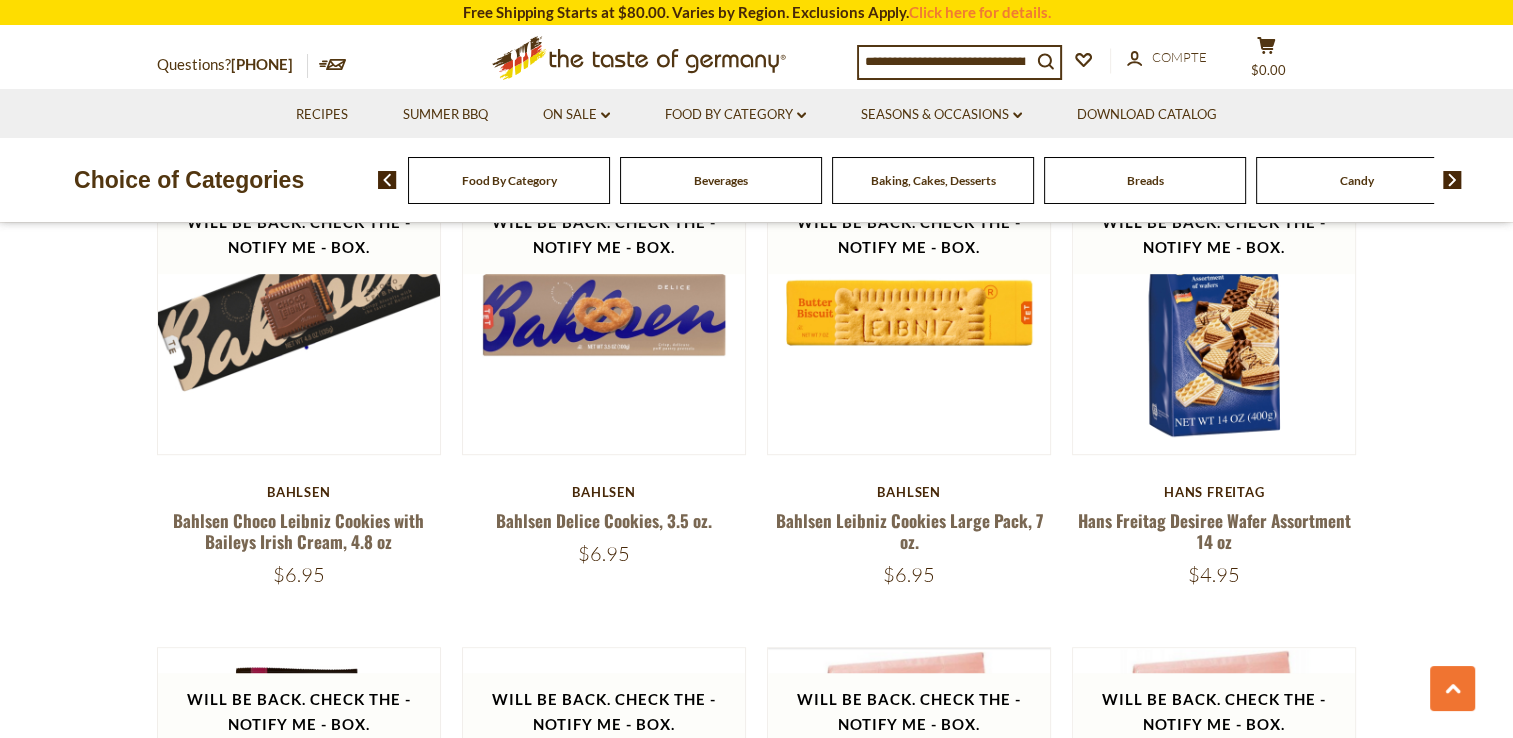 click at bounding box center [1452, 180] 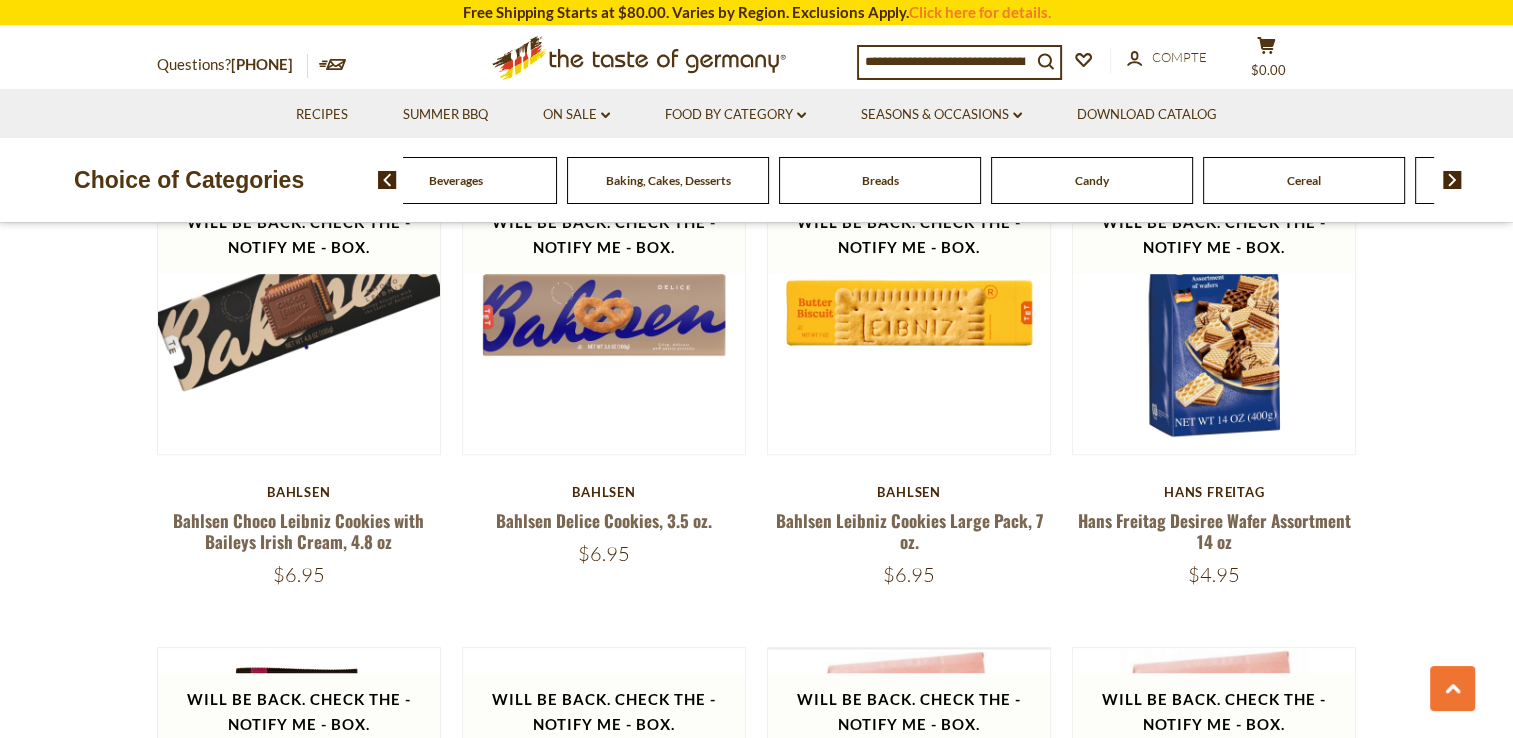 click at bounding box center (1452, 180) 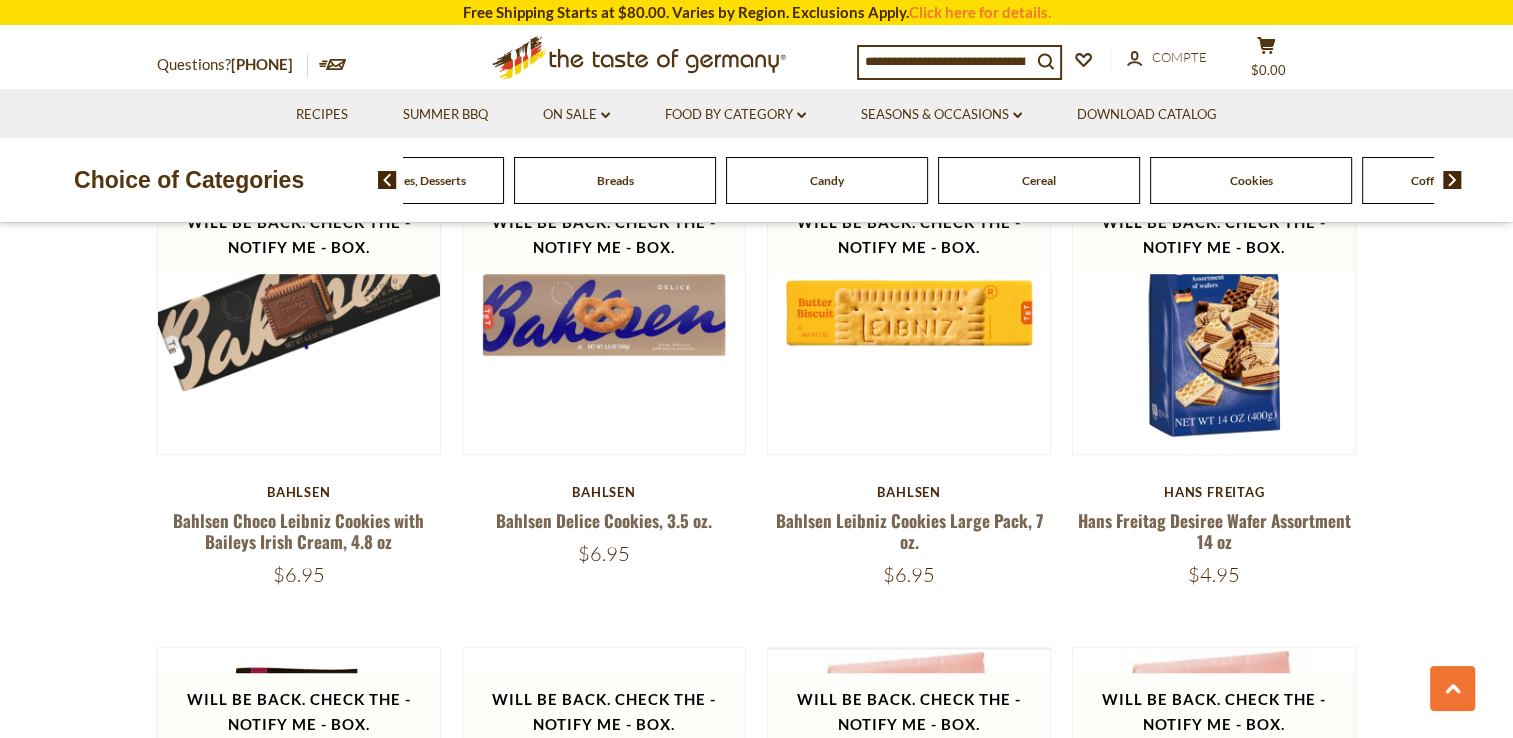 click at bounding box center [1452, 180] 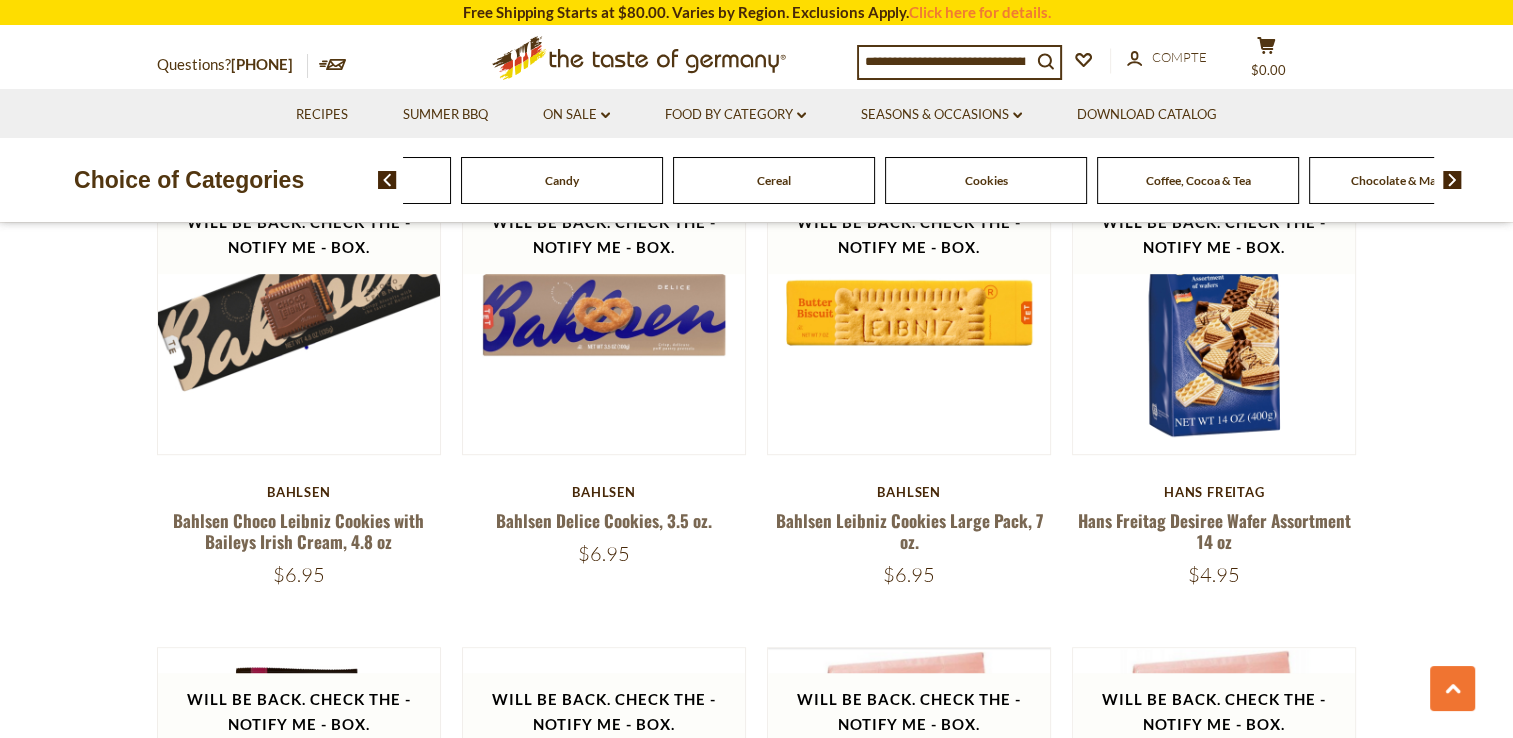click at bounding box center [1452, 180] 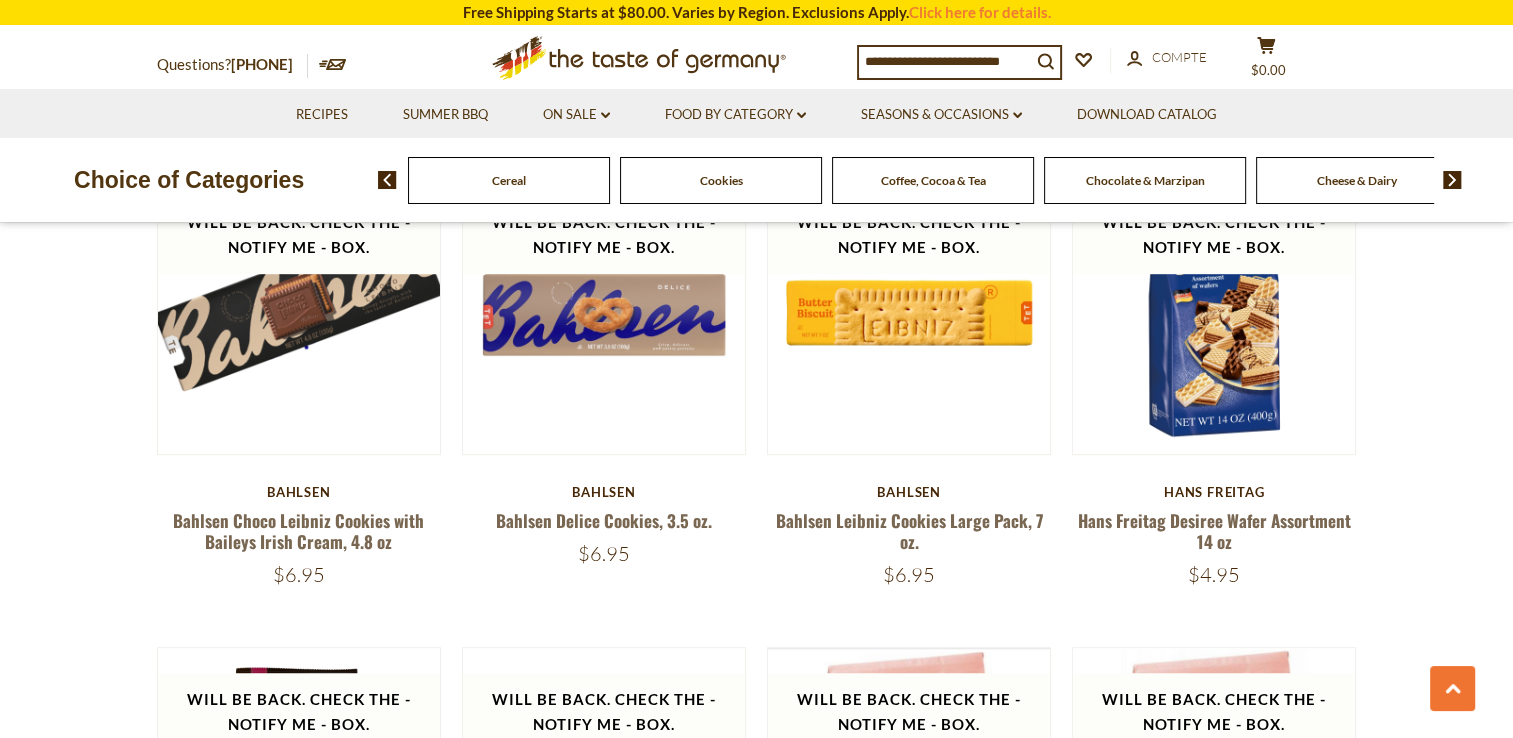 click on "Food By Category
Beverages
Baking, Cakes, Desserts
Breads
Candy
Cereal
Cookies
Coffee, Cocoa & Tea
Chocolate & Marzipan
Cheese & Dairy" at bounding box center (945, 180) 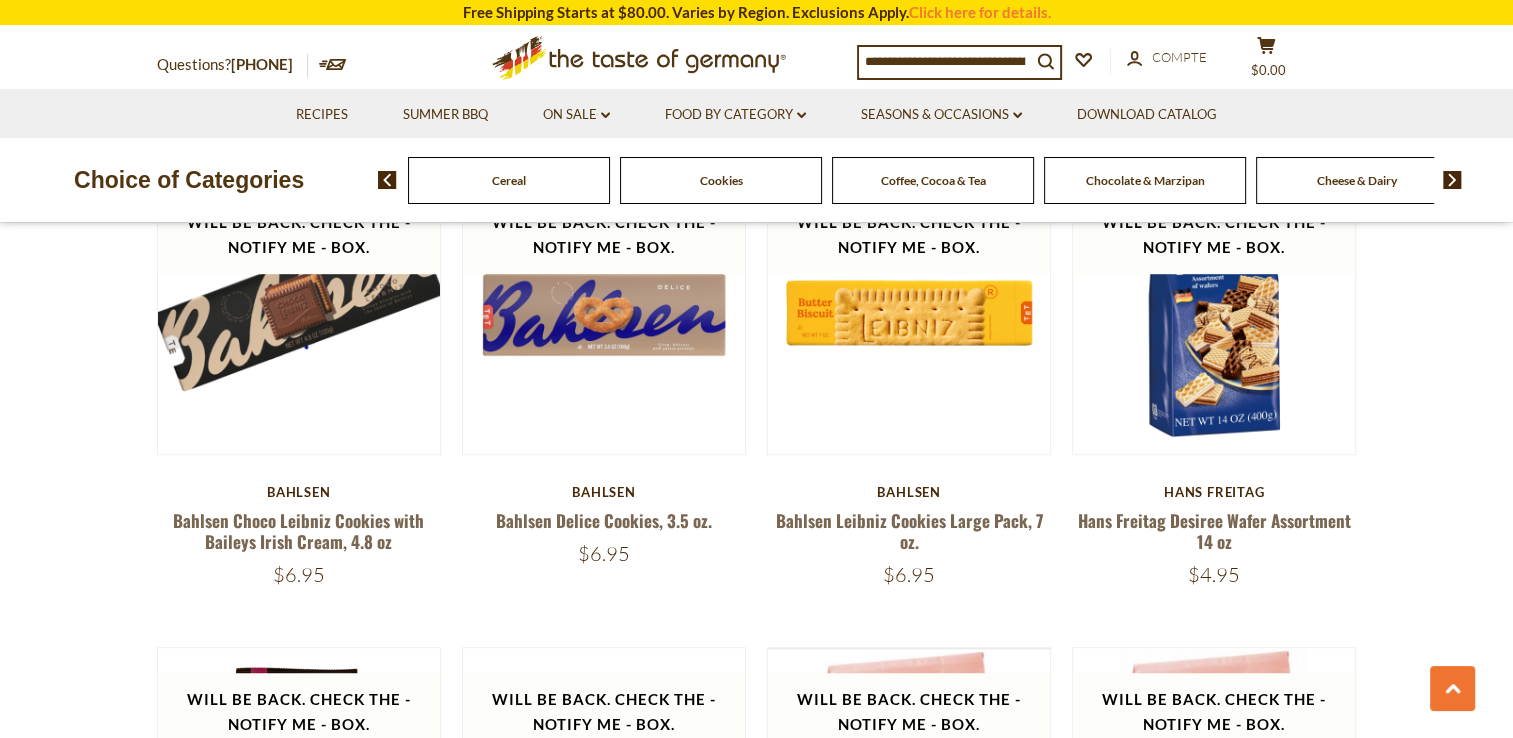 click at bounding box center (1452, 180) 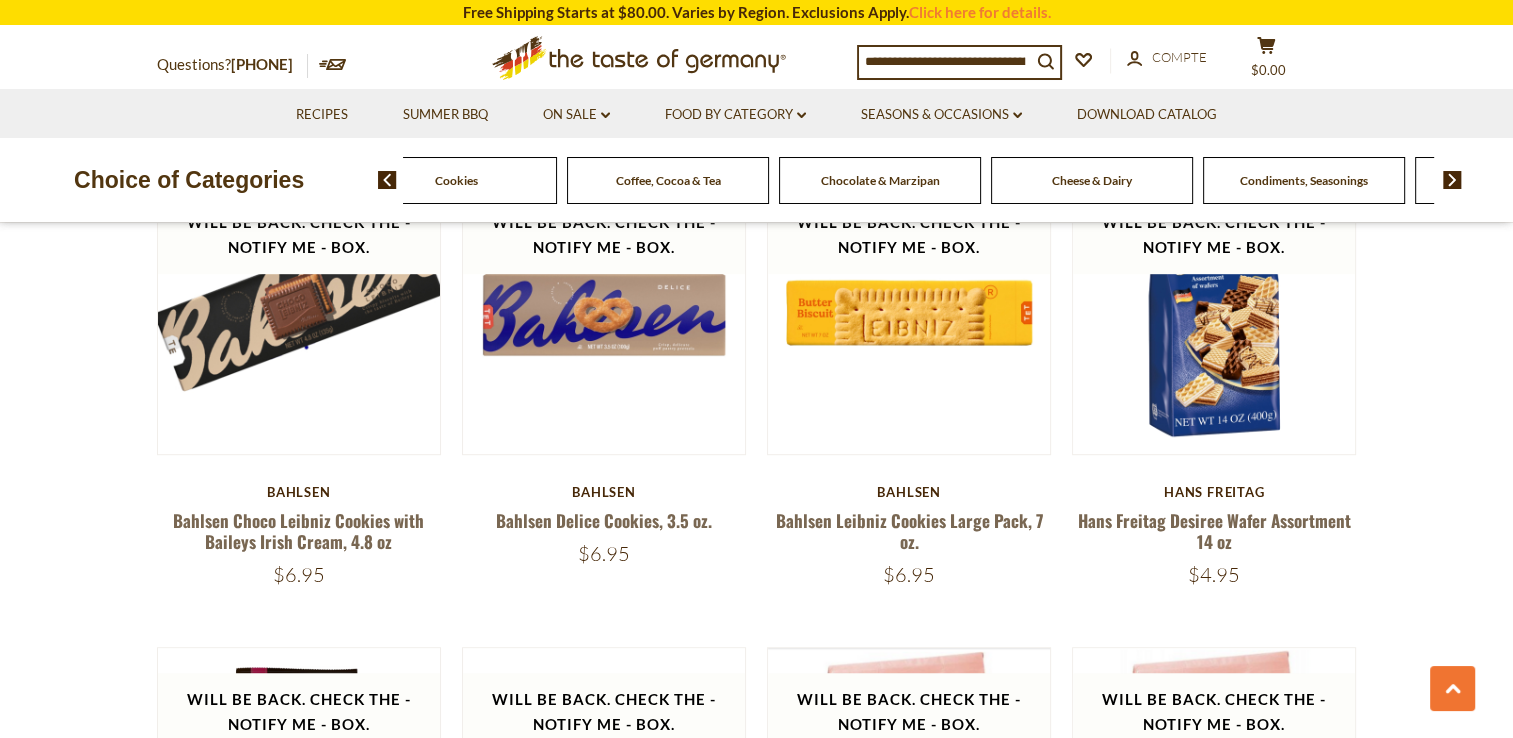 click at bounding box center (1452, 180) 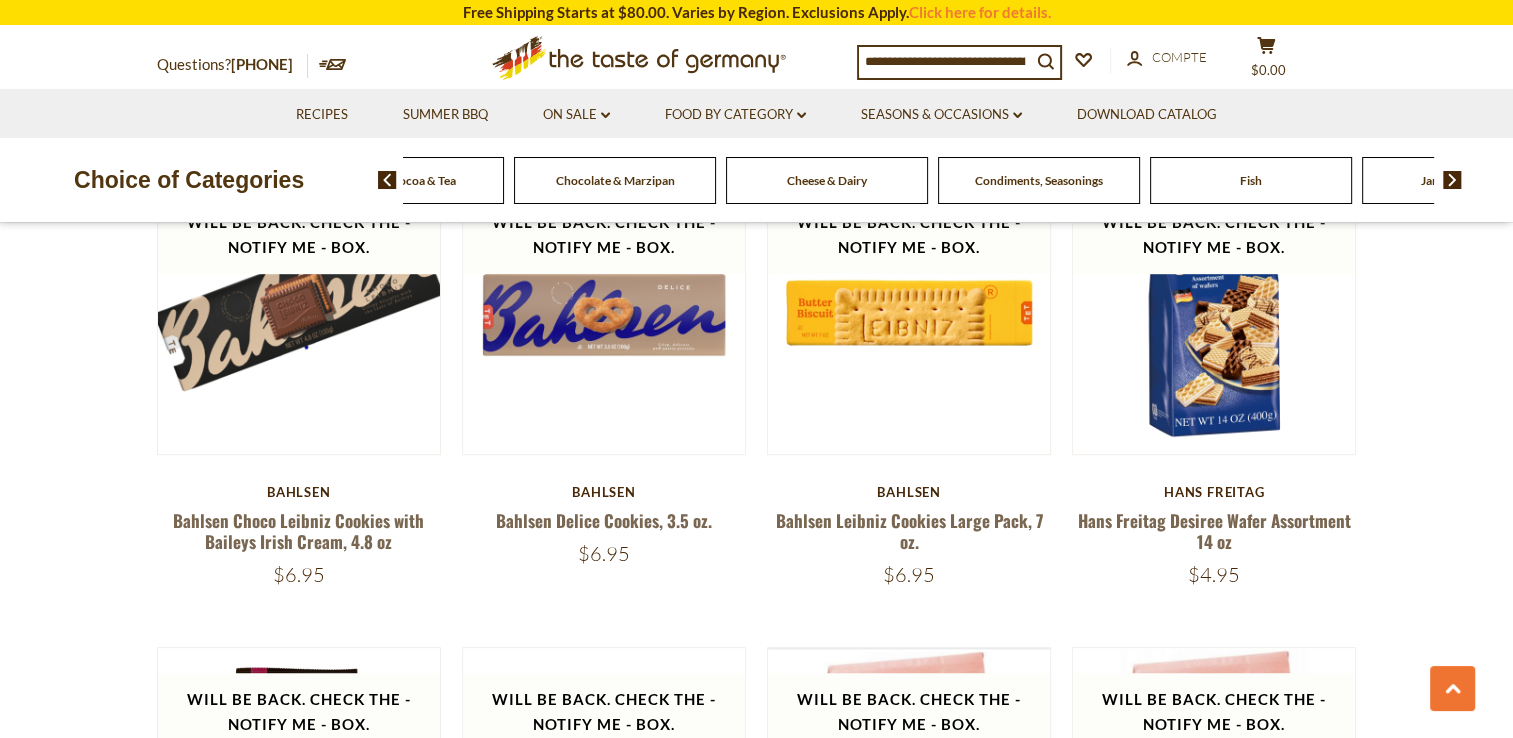 click on "Chocolate & Marzipan" at bounding box center [-1081, 180] 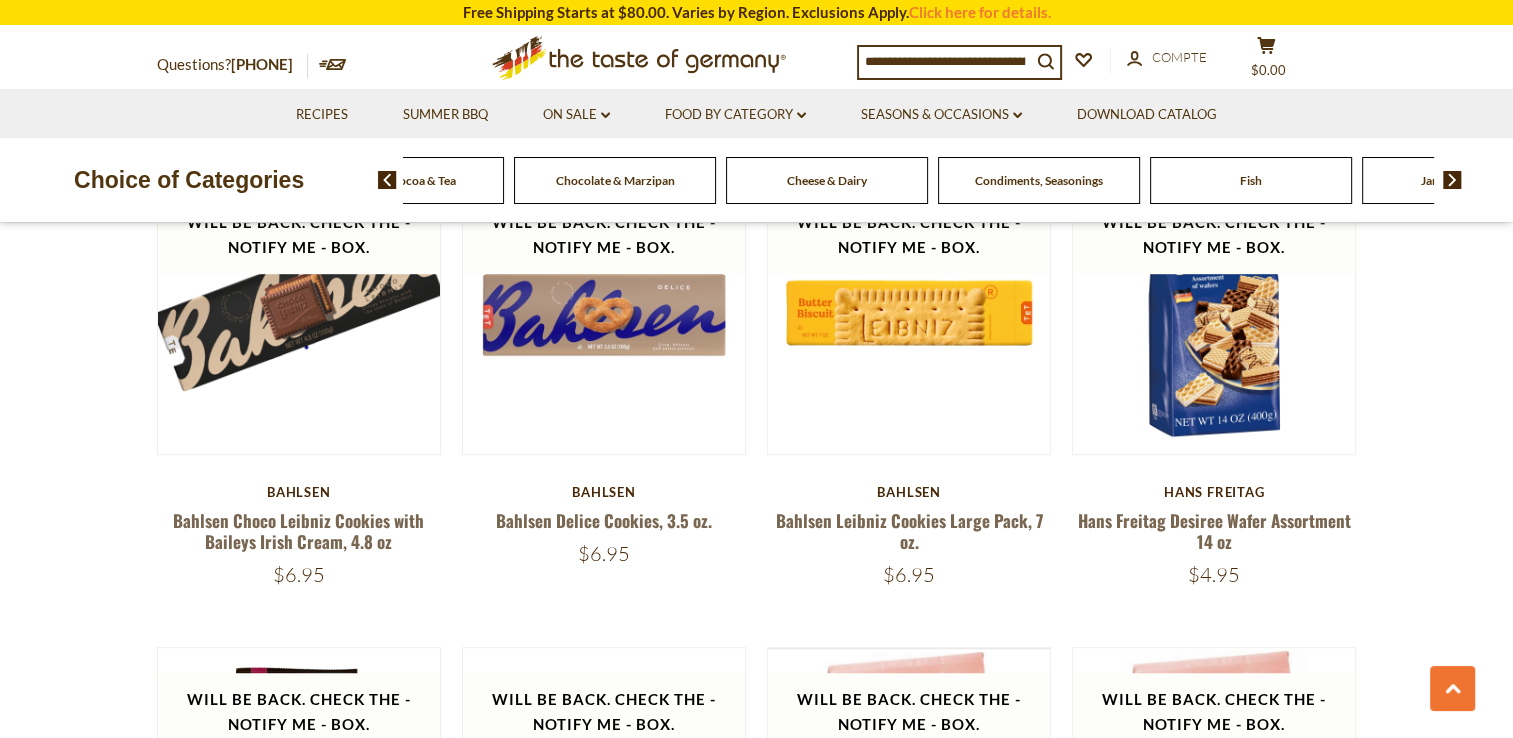 click on "Chocolate & Marzipan" at bounding box center [-1081, 180] 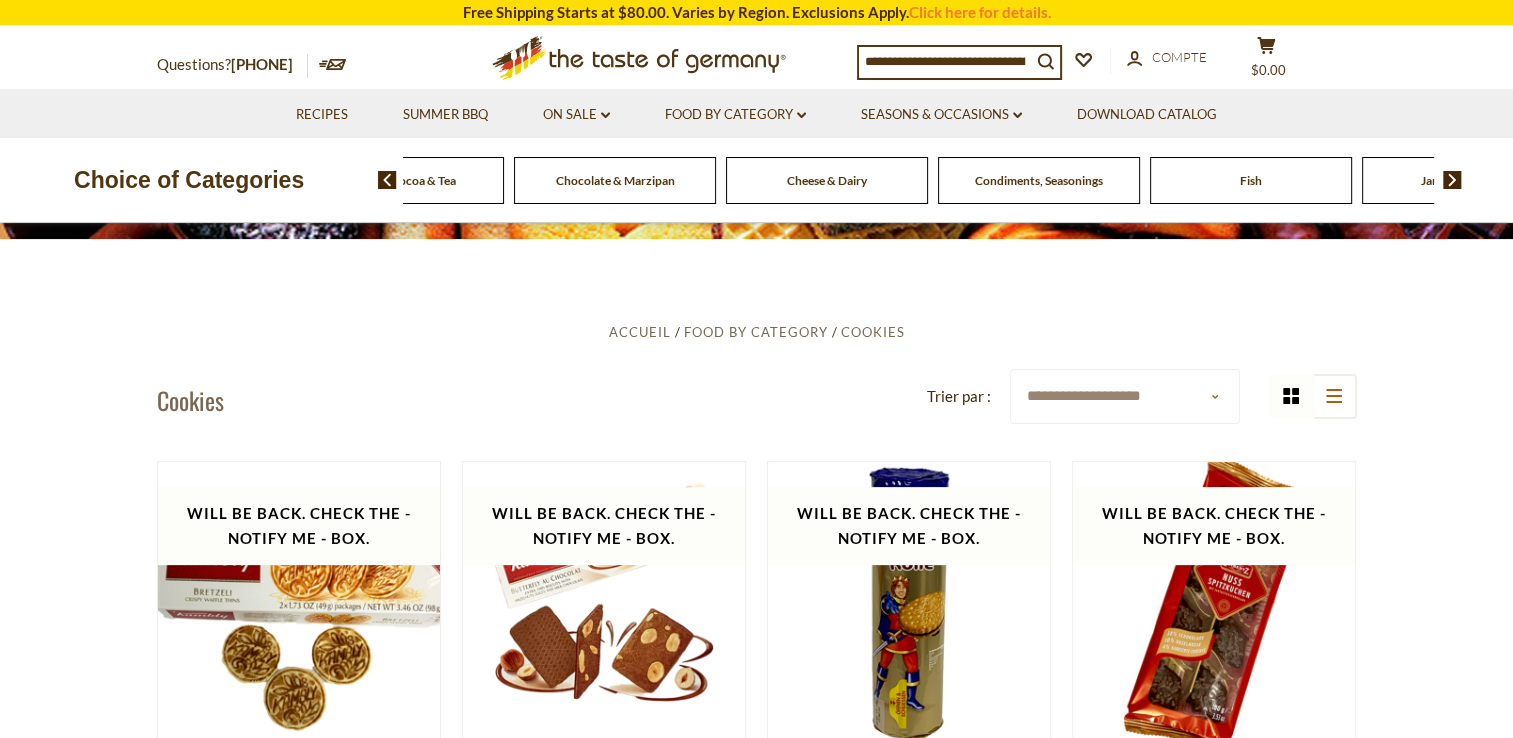 scroll, scrollTop: 100, scrollLeft: 0, axis: vertical 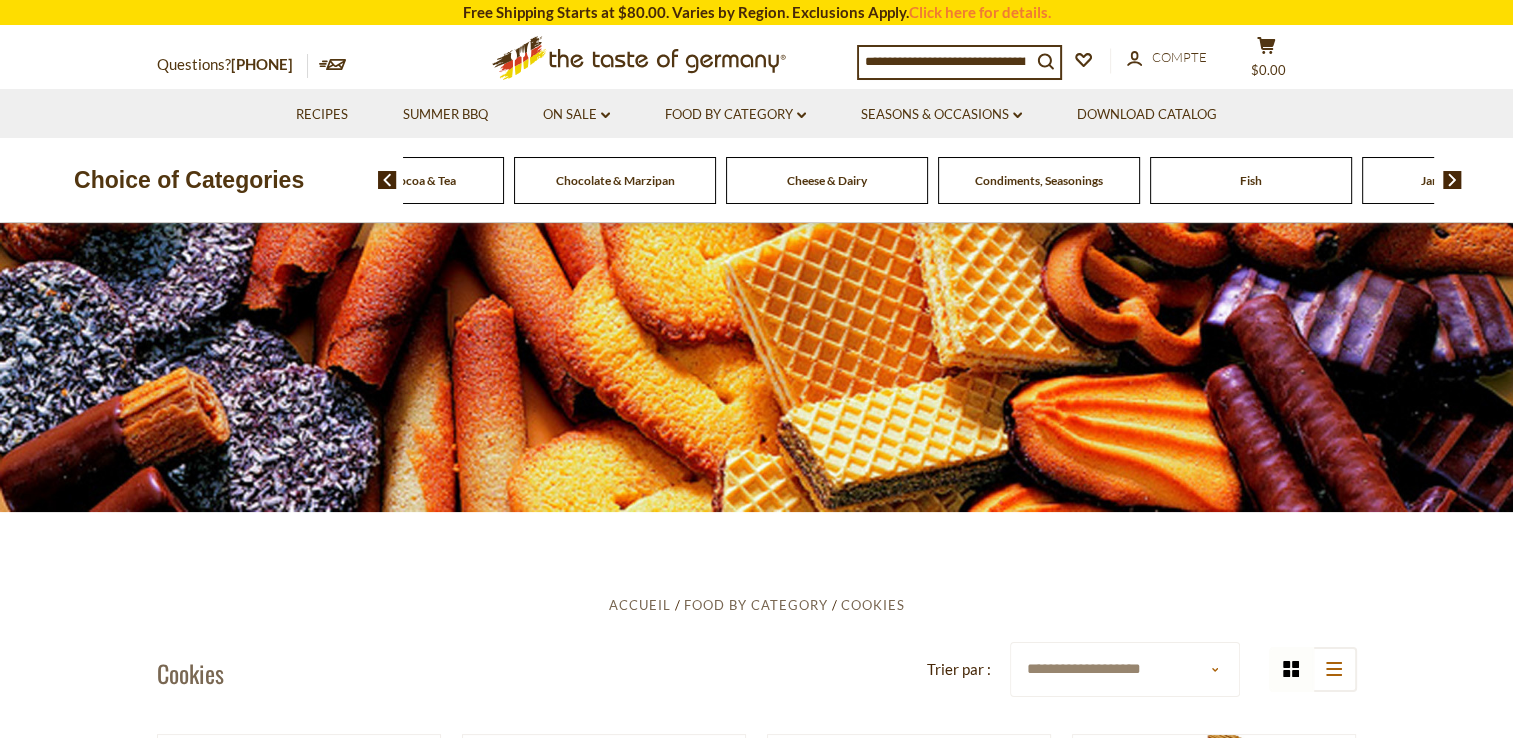 click on "Chocolate & Marzipan" at bounding box center (615, 180) 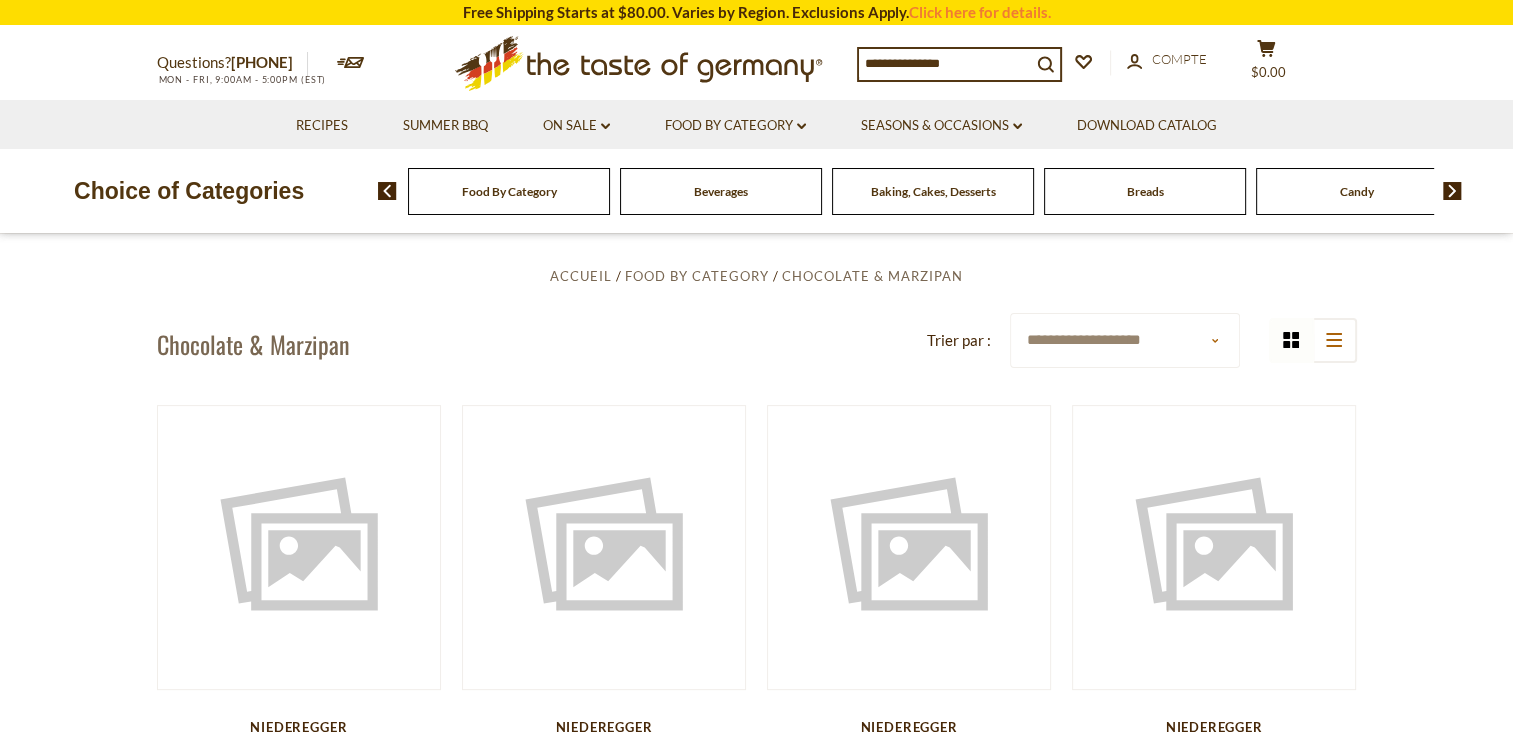 scroll, scrollTop: 500, scrollLeft: 0, axis: vertical 